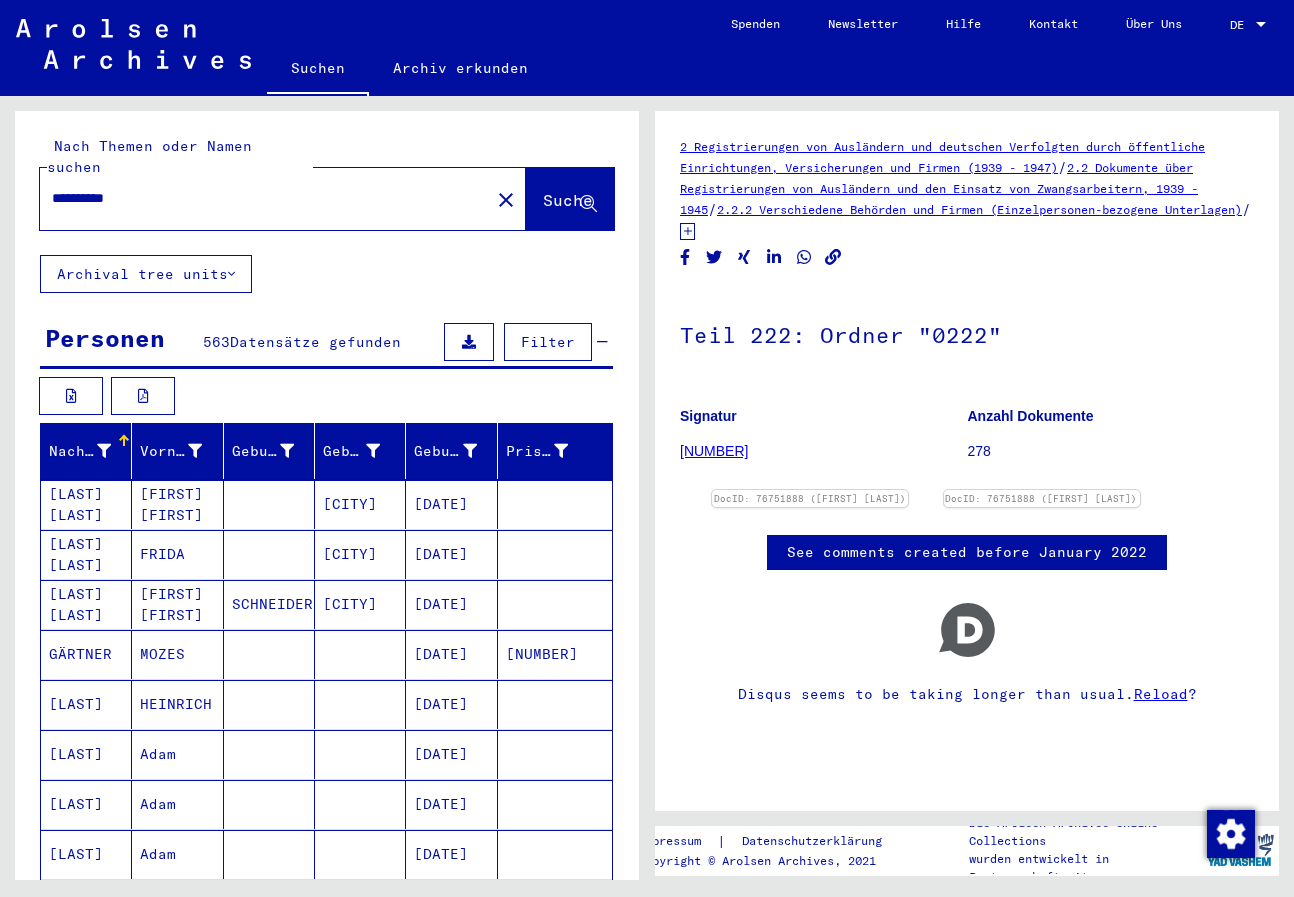 scroll, scrollTop: 0, scrollLeft: 0, axis: both 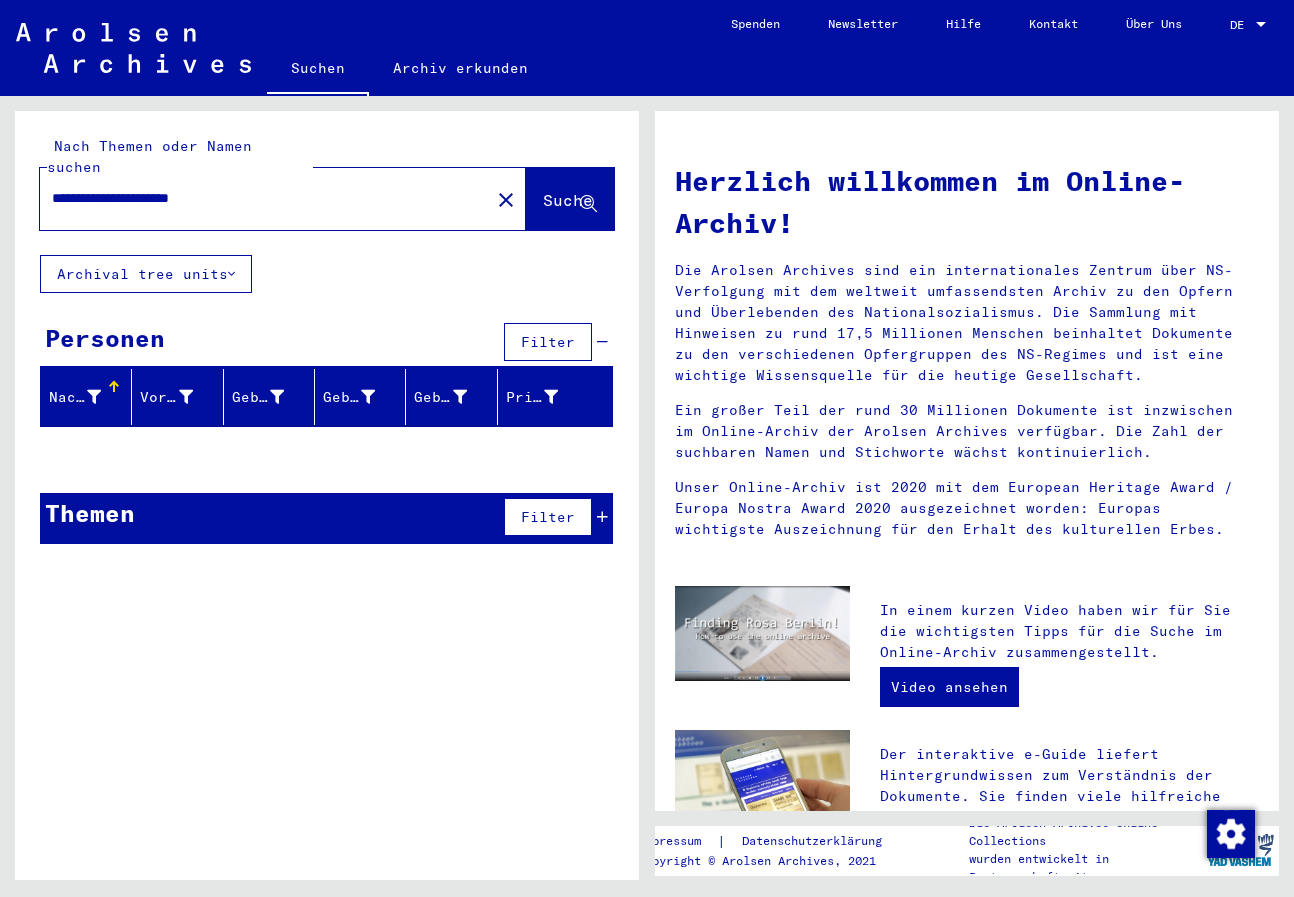 click on "**********" at bounding box center [259, 198] 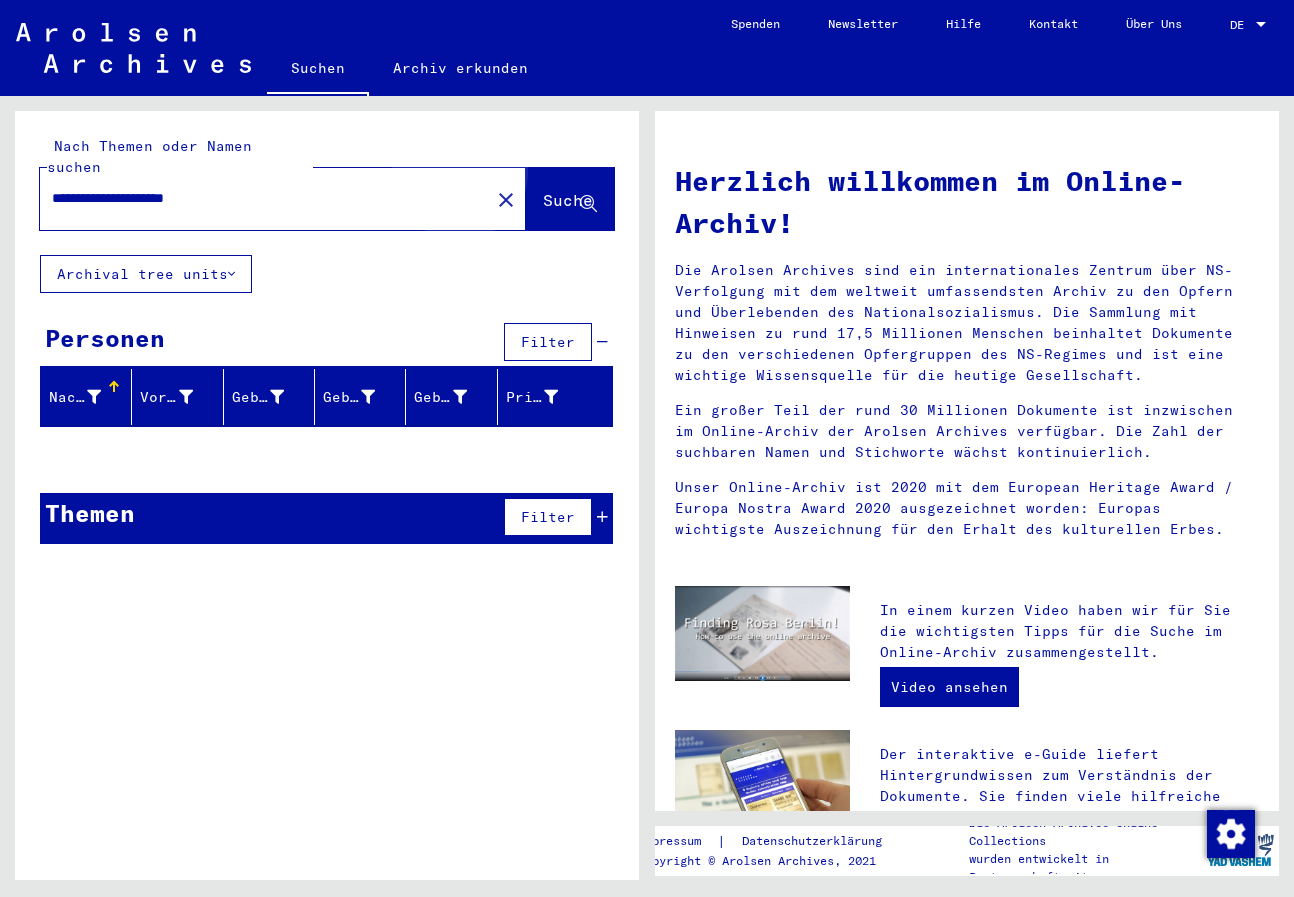 click on "Suche" at bounding box center (568, 200) 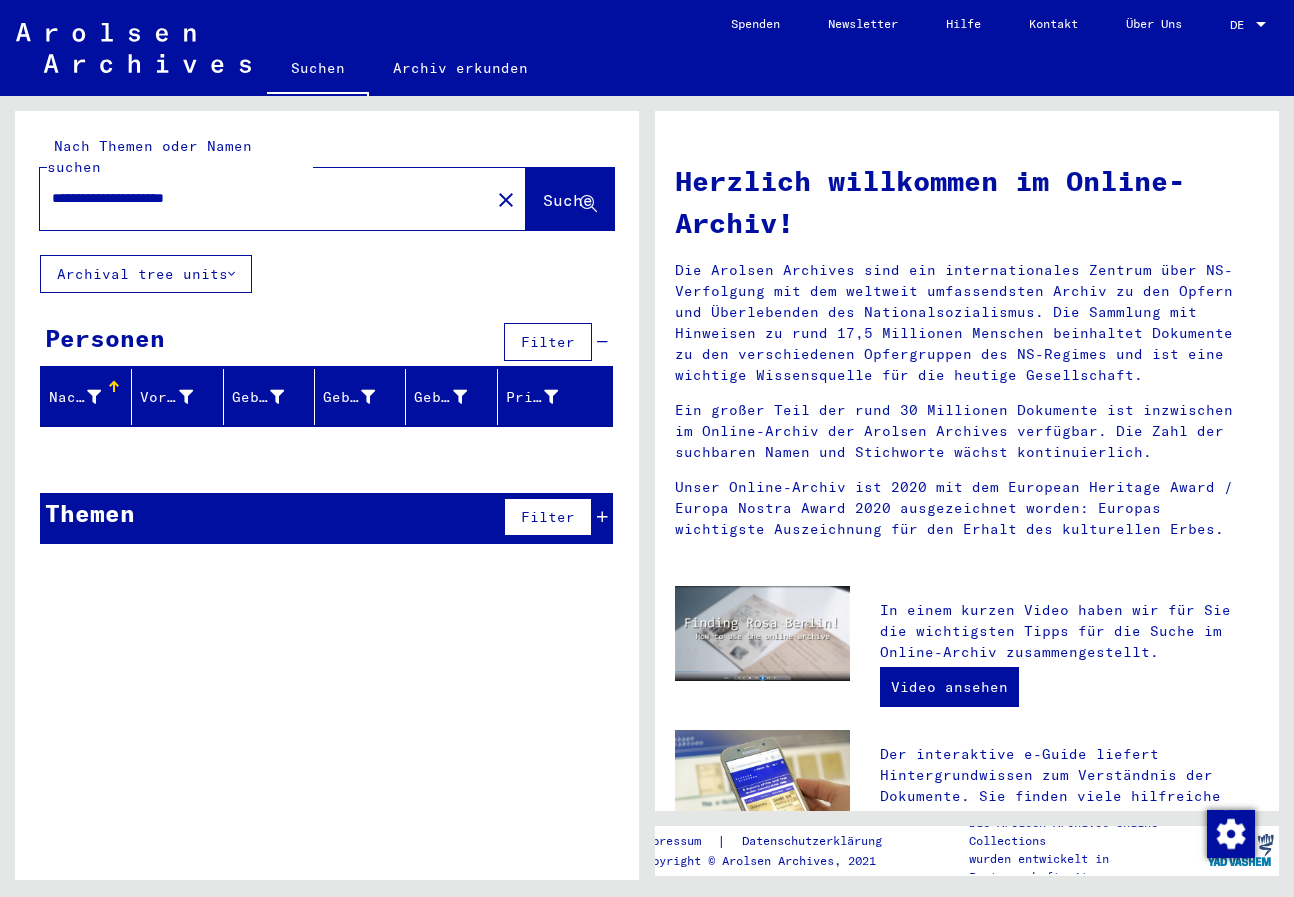 click on "**********" at bounding box center [259, 198] 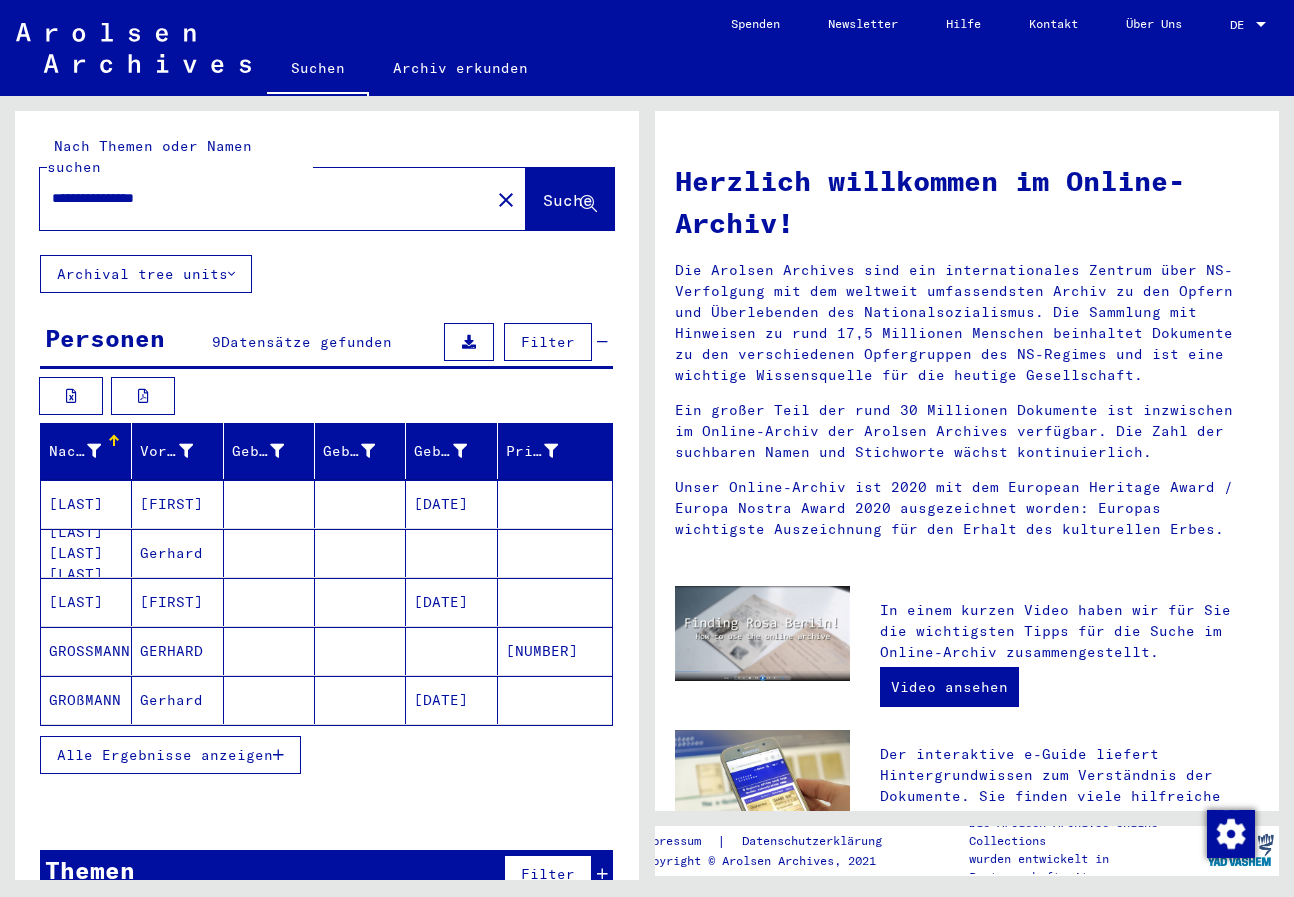 click at bounding box center [278, 755] 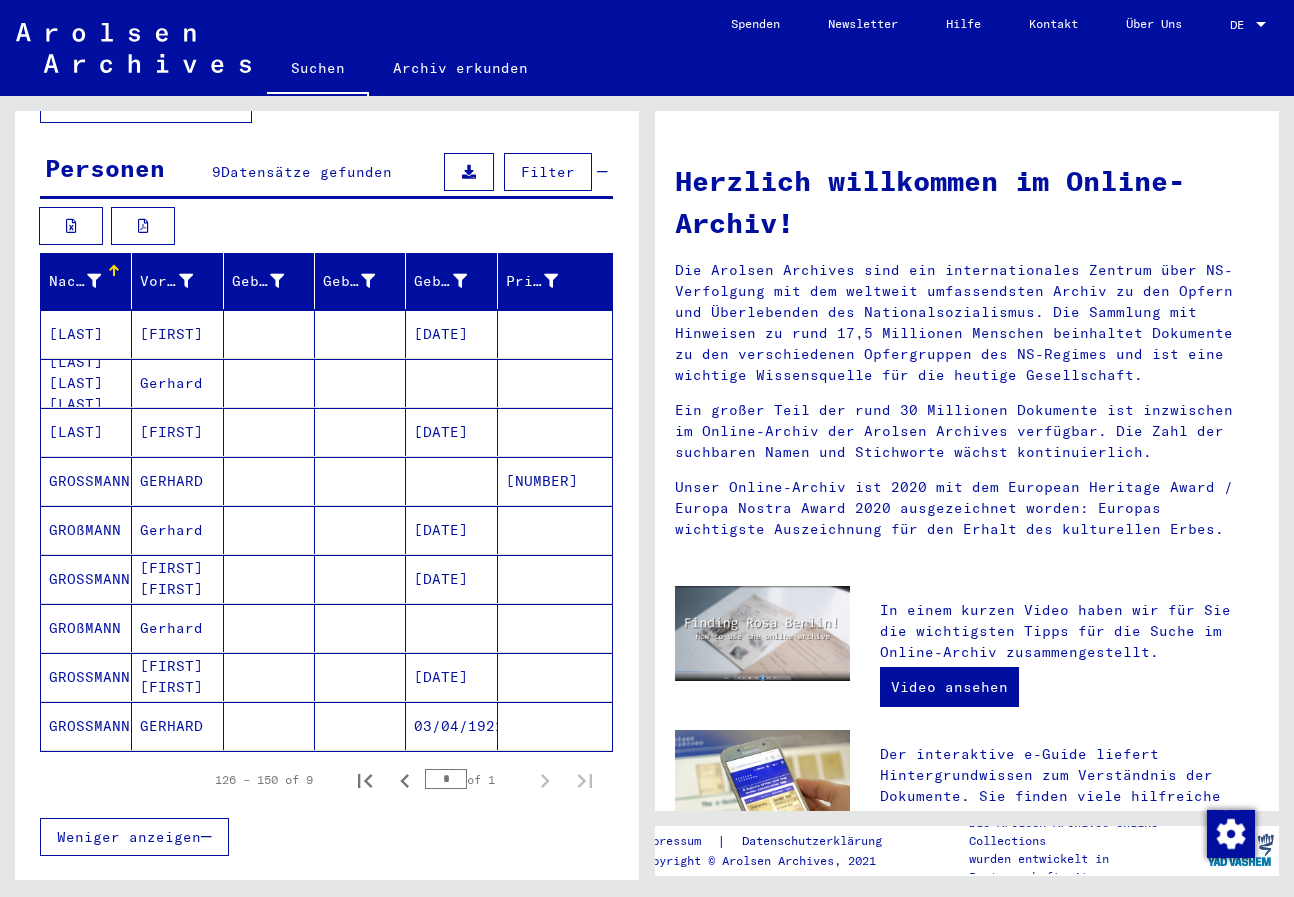 scroll, scrollTop: 200, scrollLeft: 0, axis: vertical 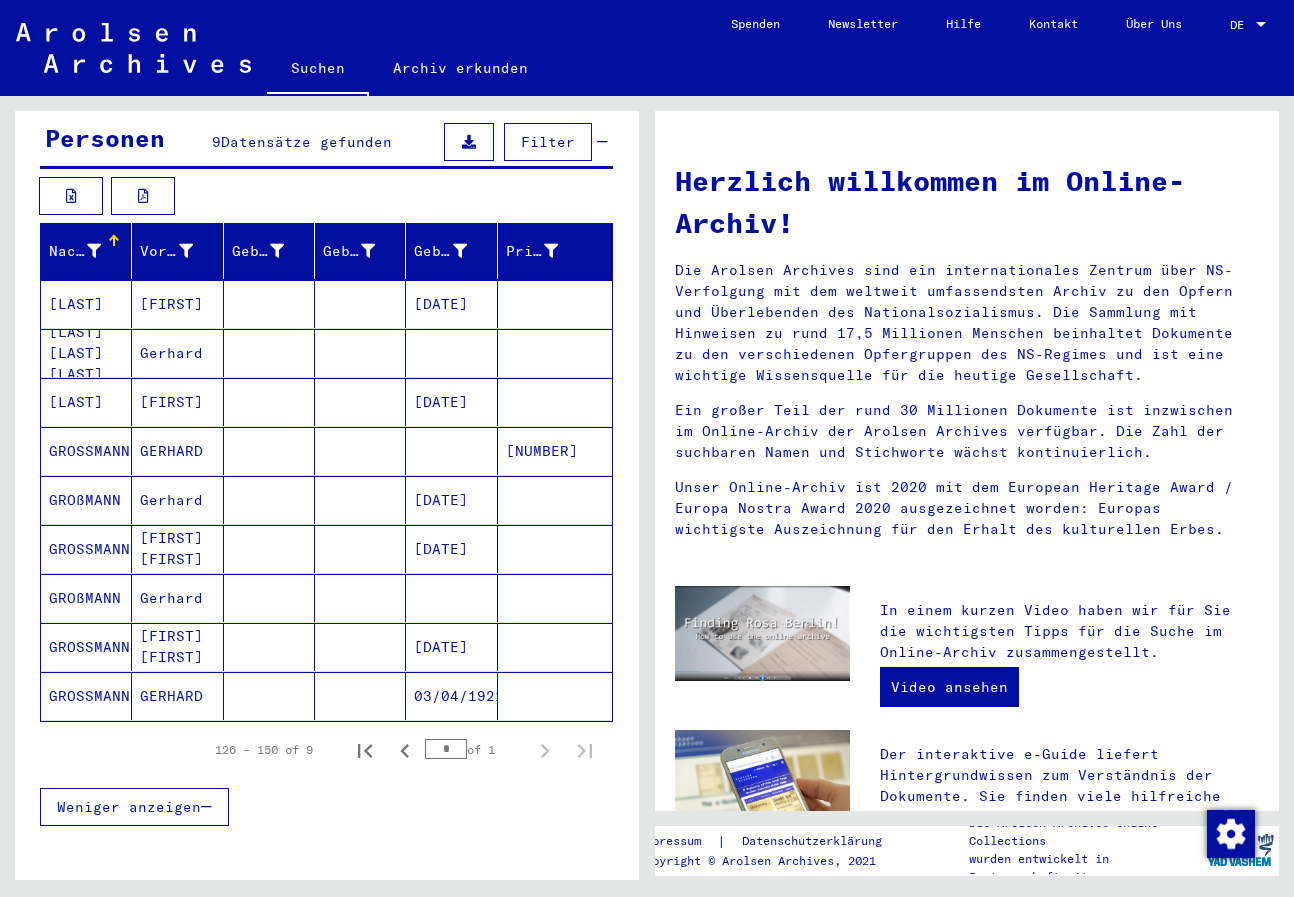 click at bounding box center [269, 304] 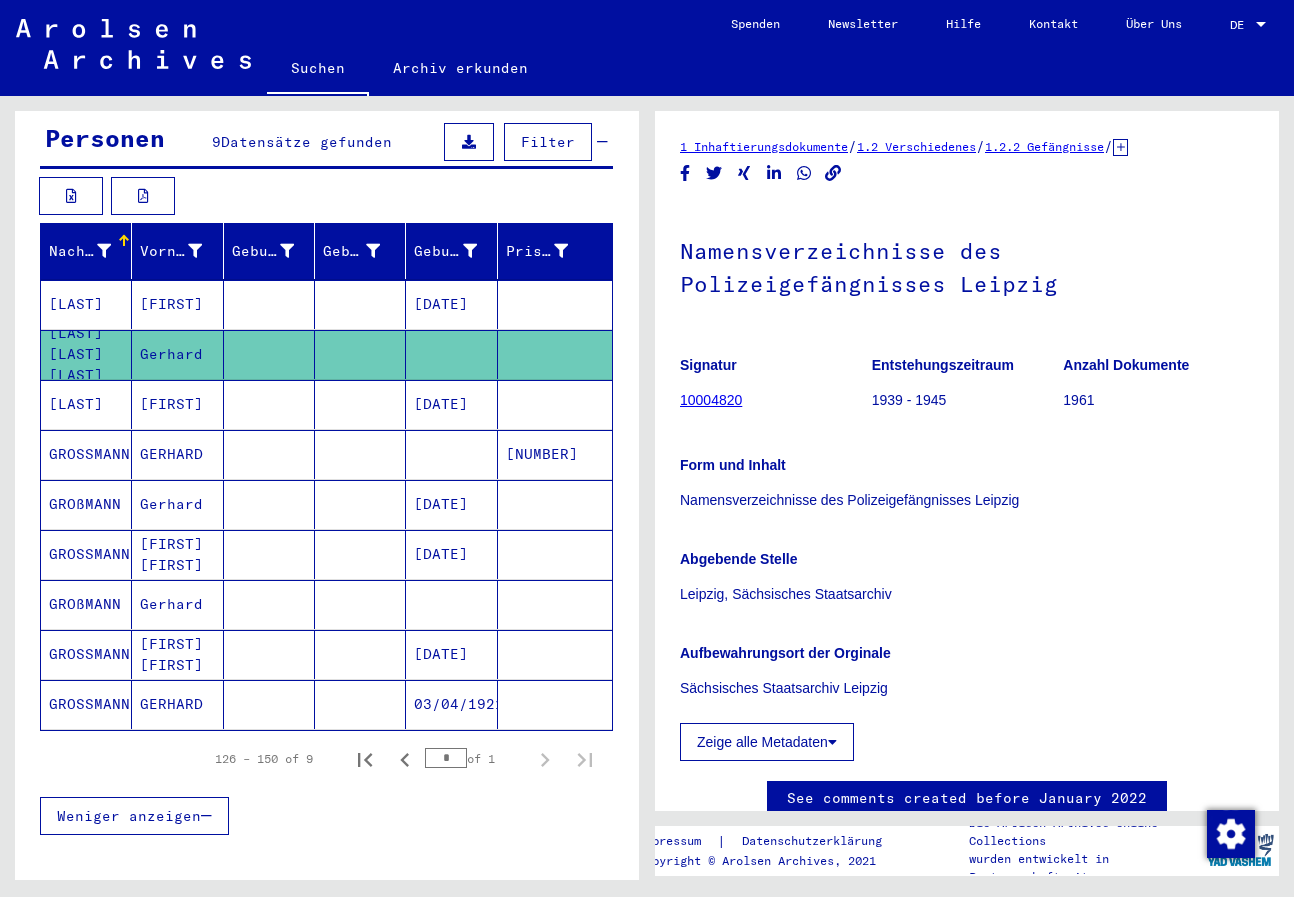 click at bounding box center [269, 304] 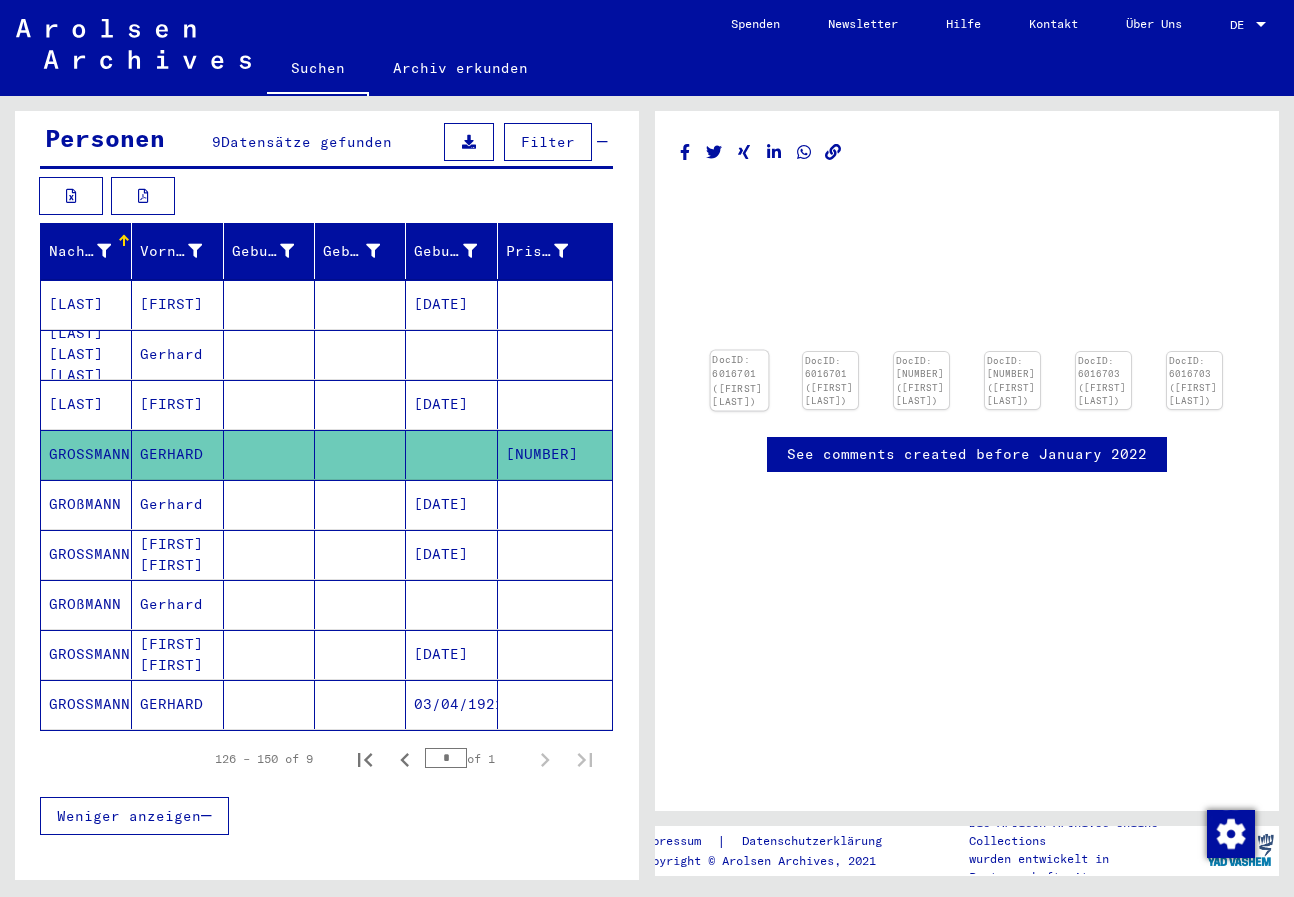 click at bounding box center (740, 351) 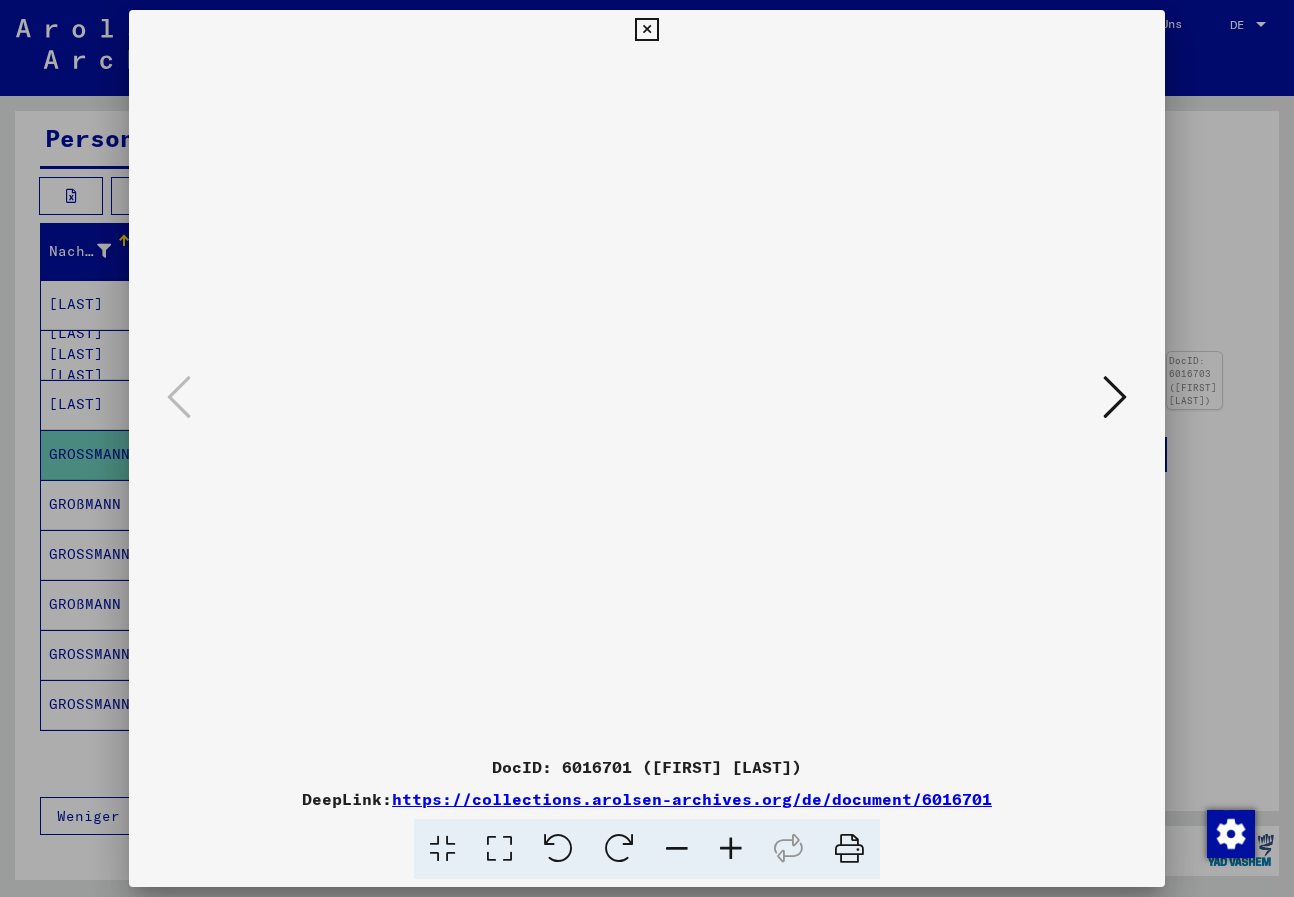 click at bounding box center (646, 30) 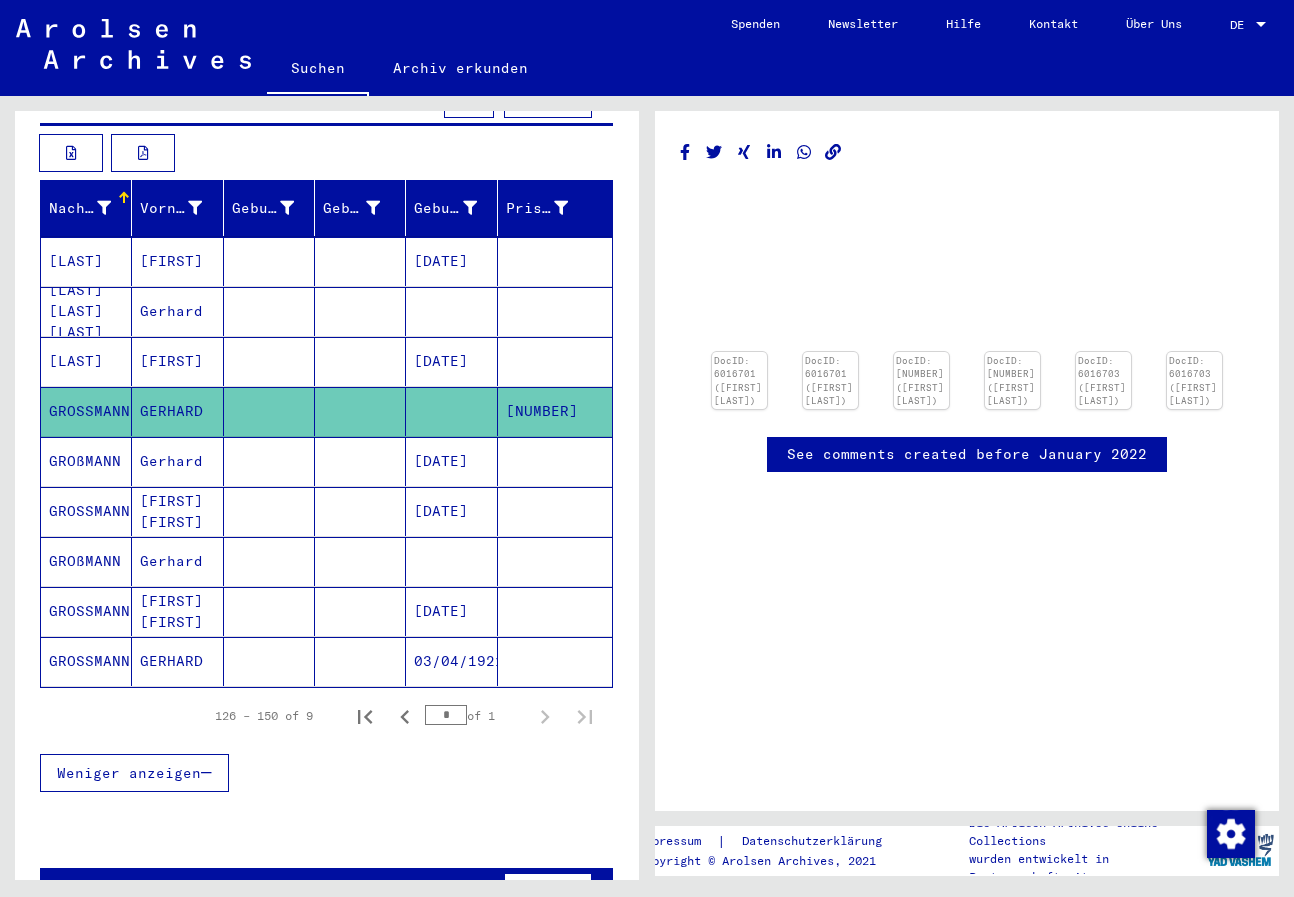 scroll, scrollTop: 283, scrollLeft: 0, axis: vertical 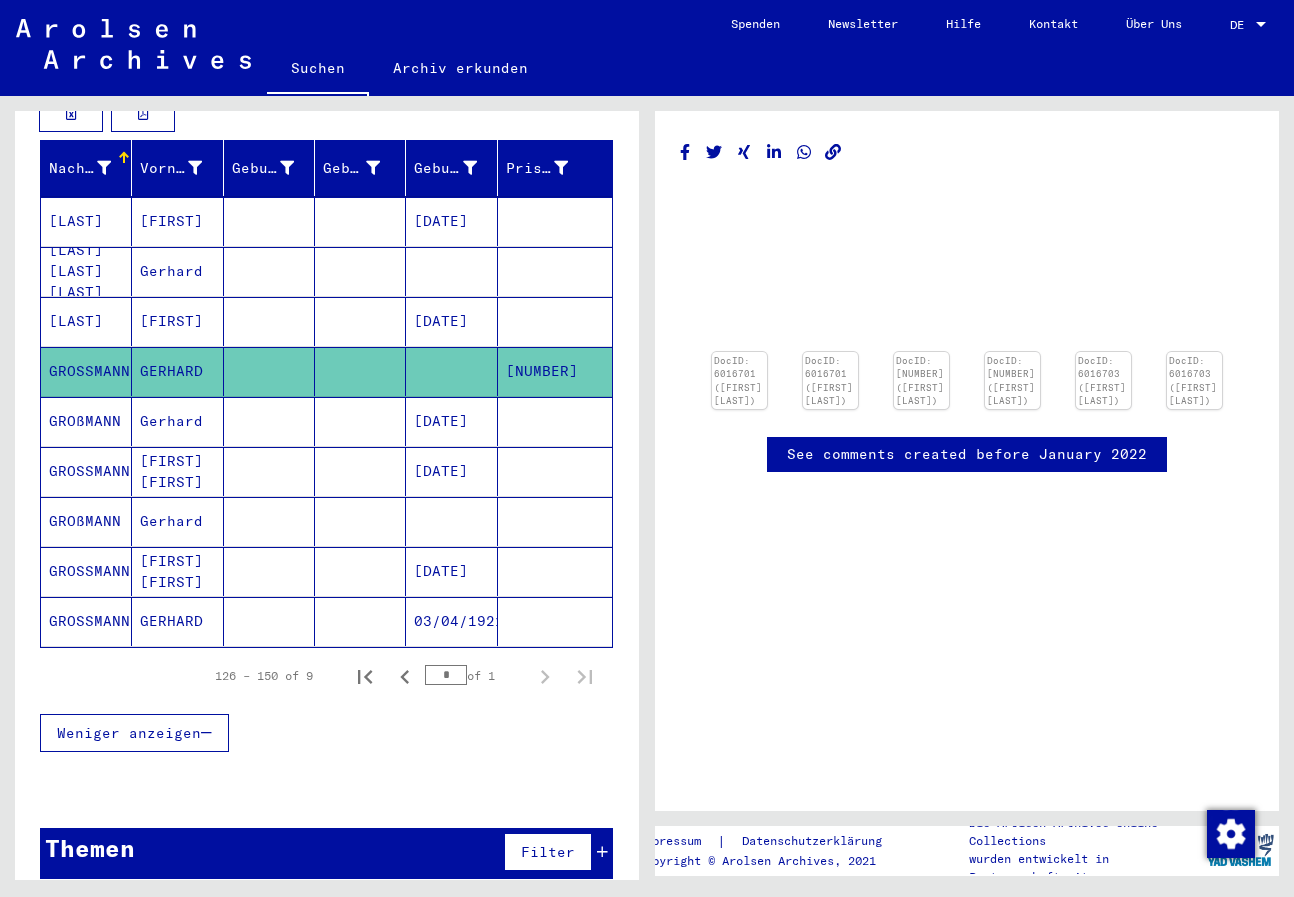 click at bounding box center [360, 221] 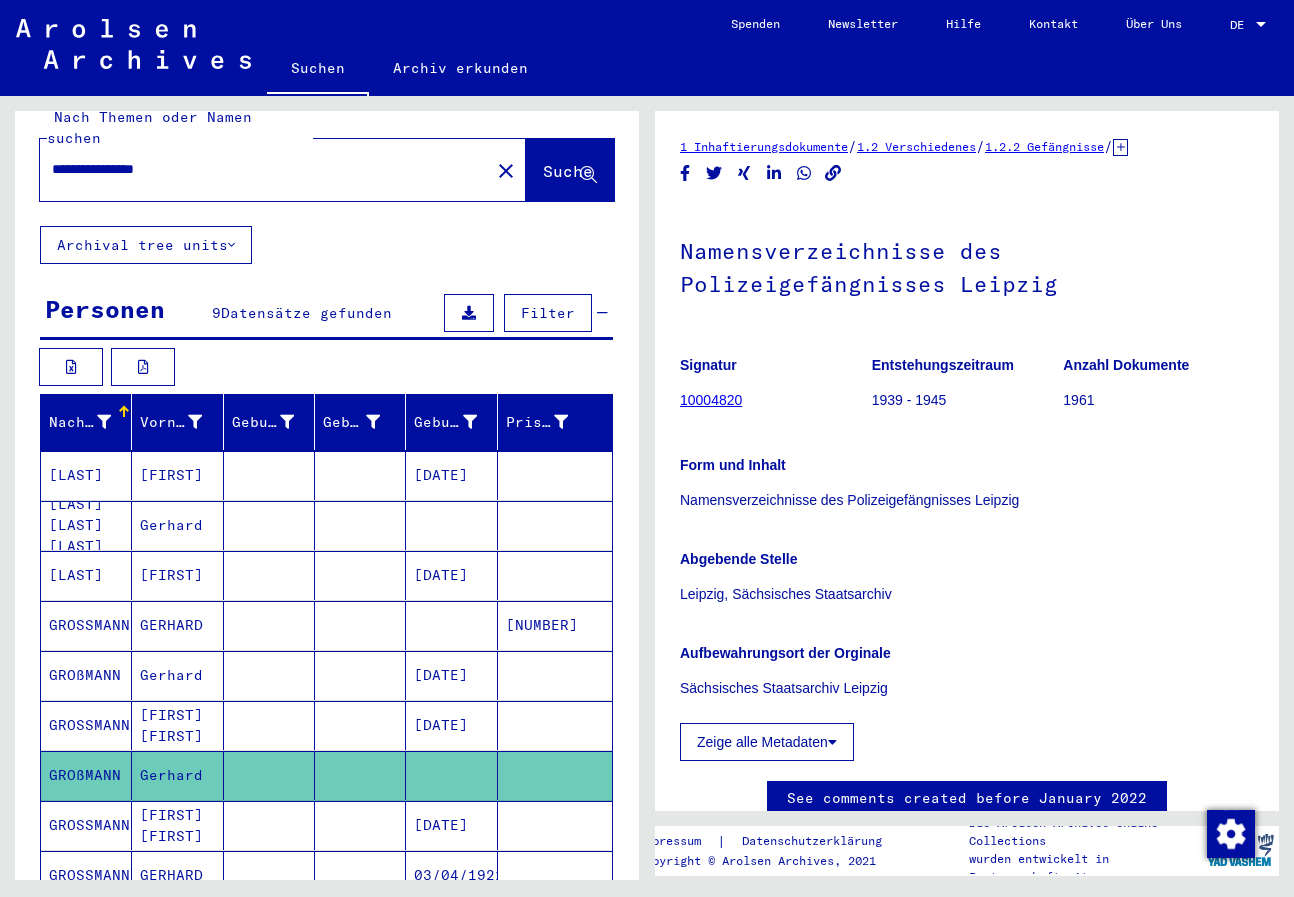 scroll, scrollTop: 0, scrollLeft: 0, axis: both 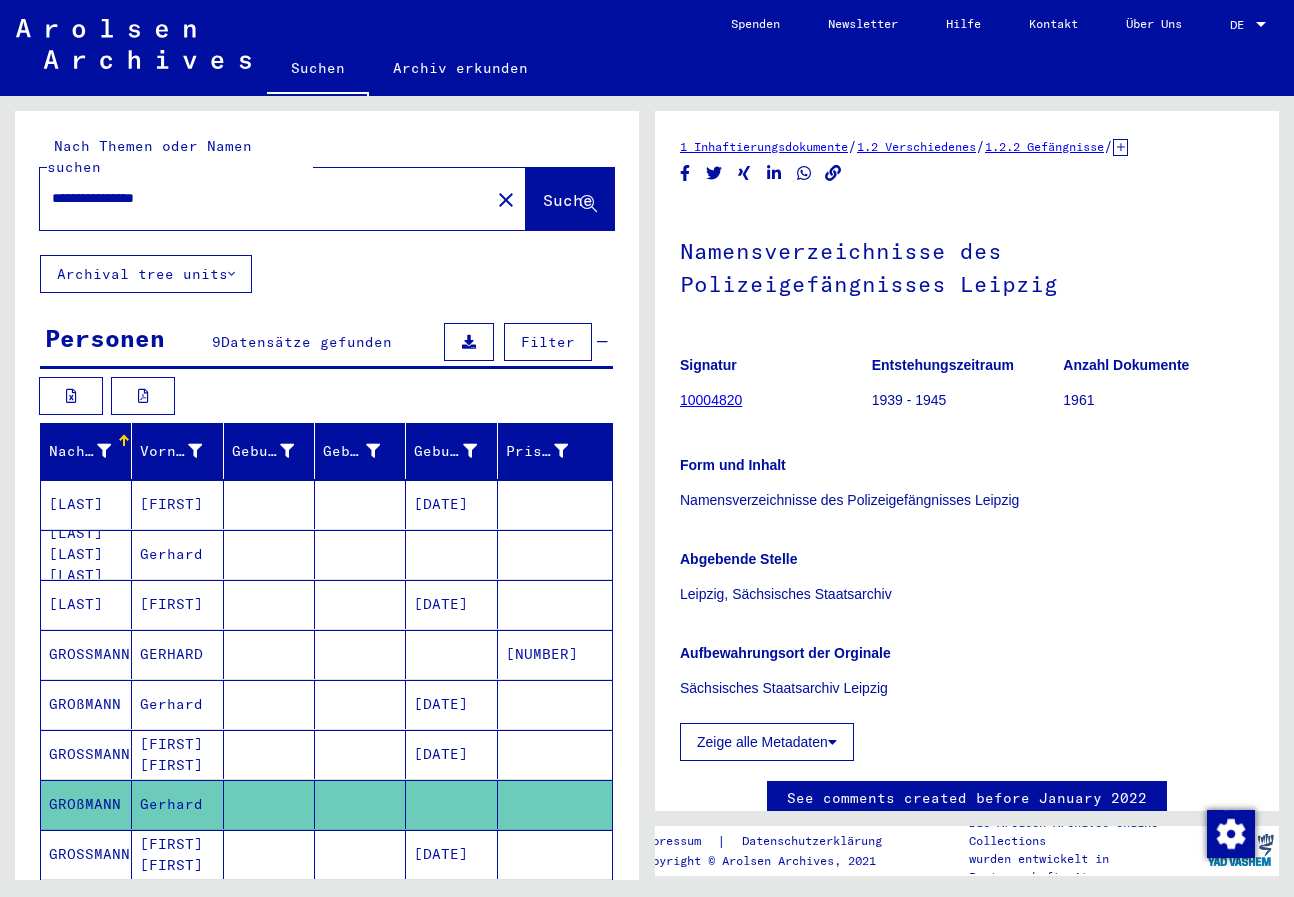 click on "**********" at bounding box center (265, 198) 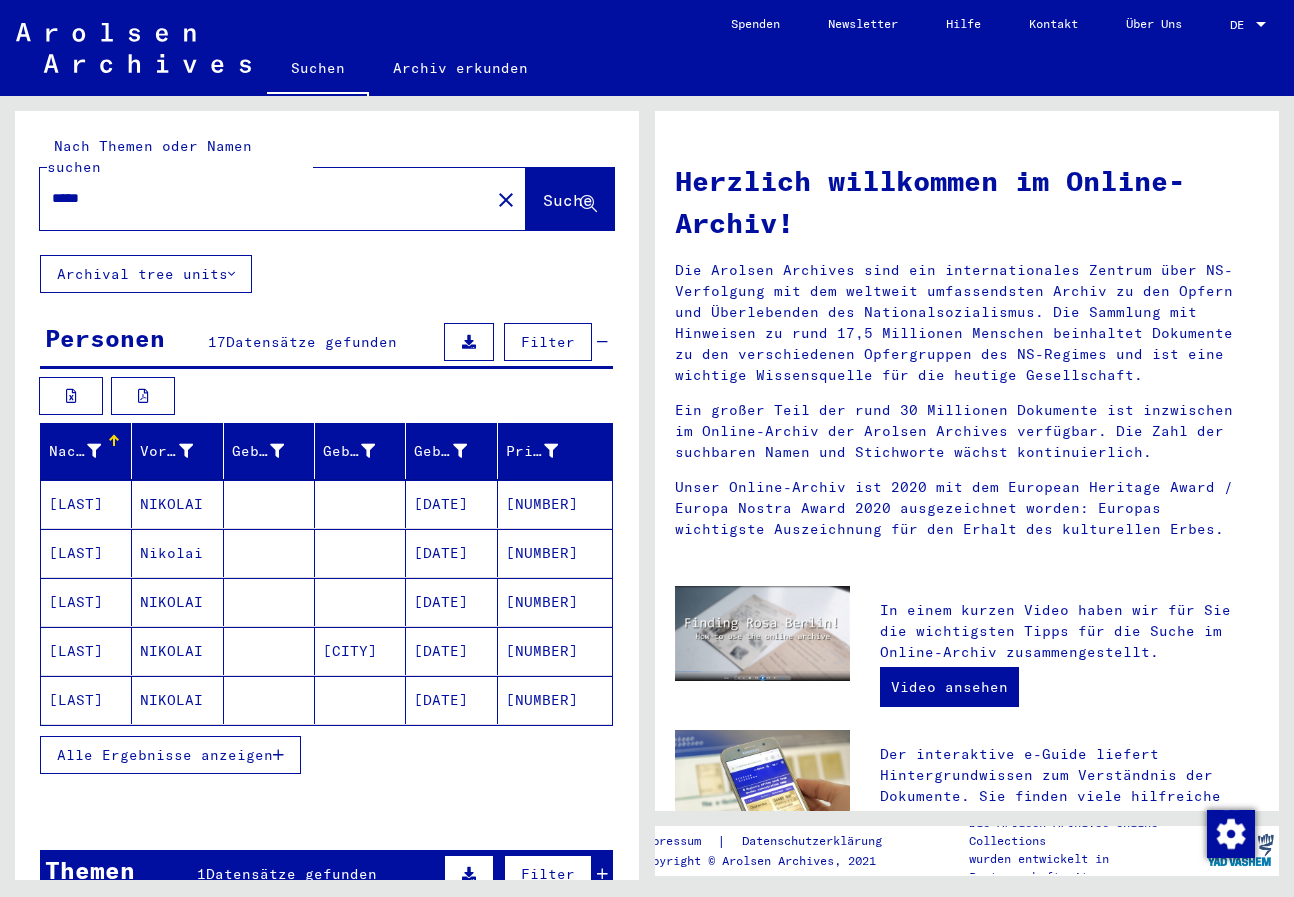 click on "Alle Ergebnisse anzeigen" at bounding box center (165, 755) 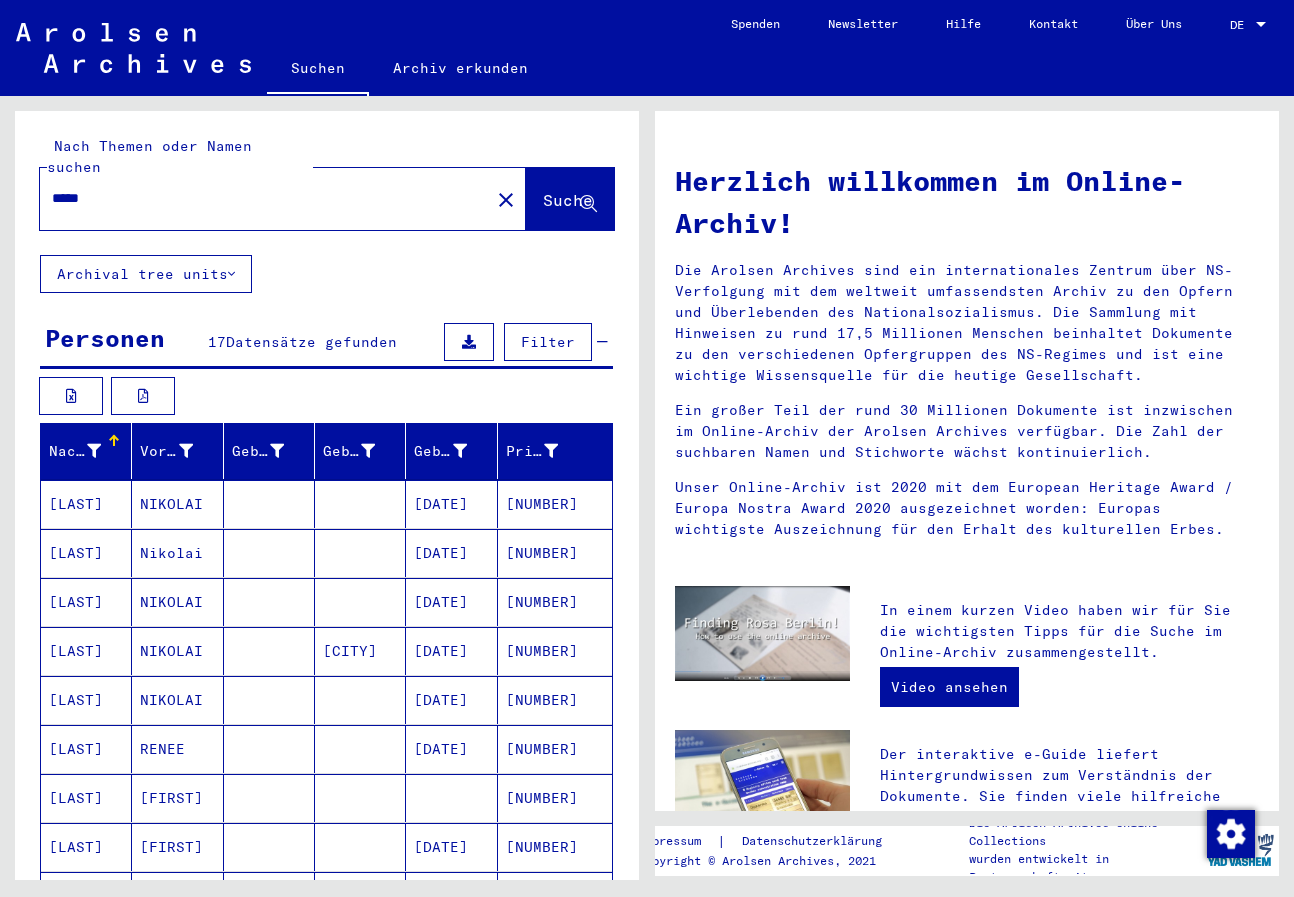 click on "*****" at bounding box center [259, 198] 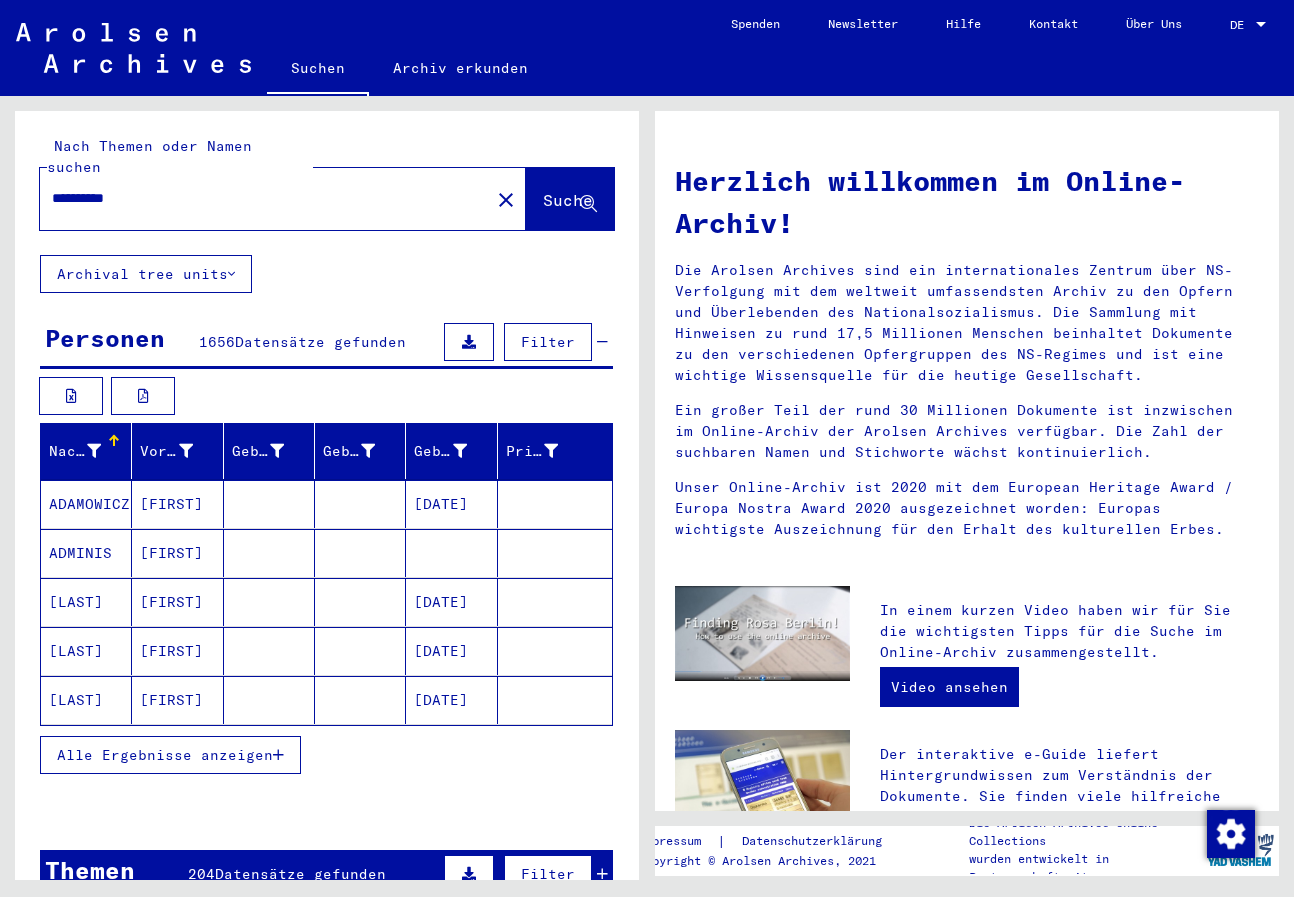 click on "Alle Ergebnisse anzeigen" at bounding box center (165, 755) 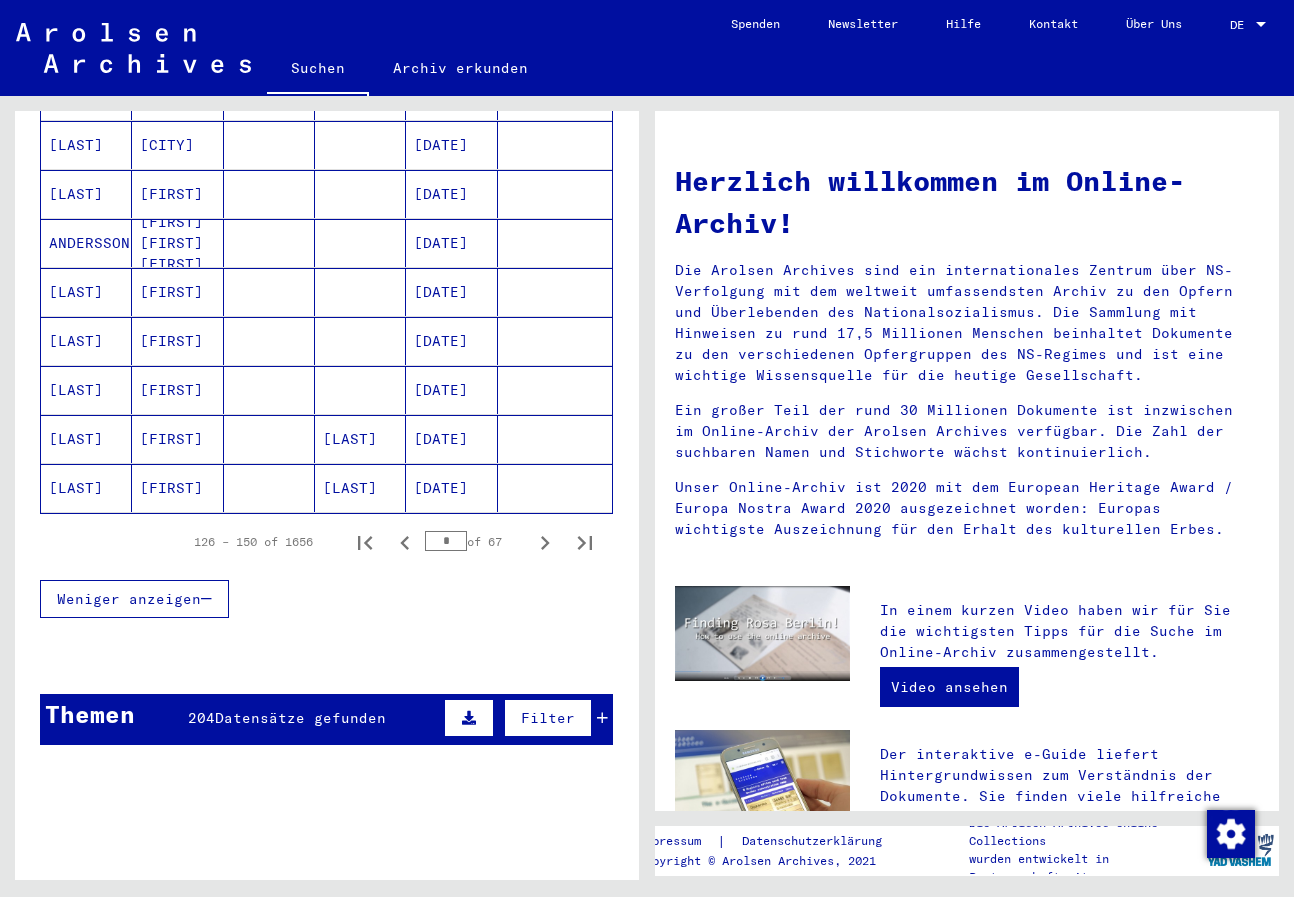 scroll, scrollTop: 1200, scrollLeft: 0, axis: vertical 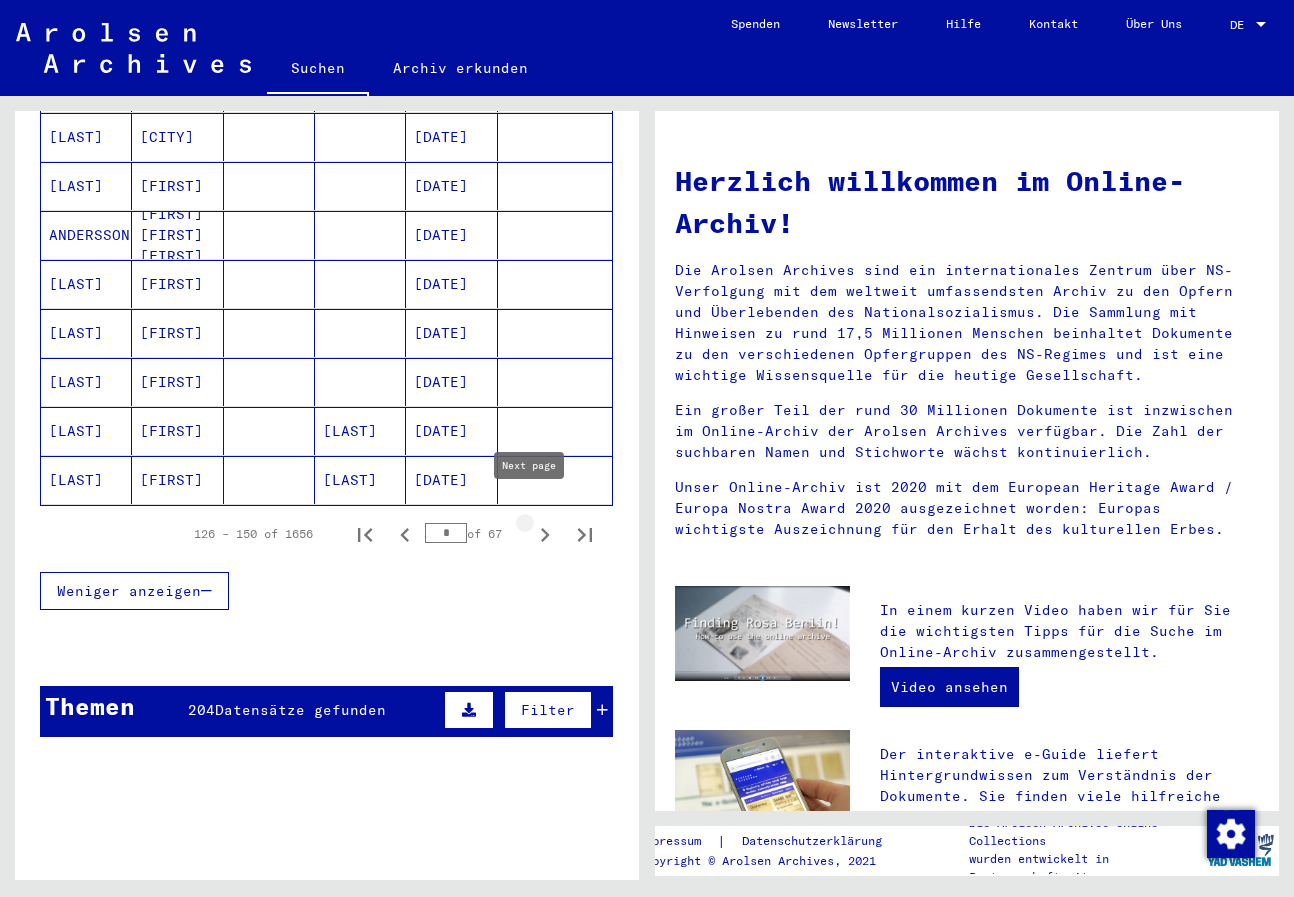 click at bounding box center (545, 535) 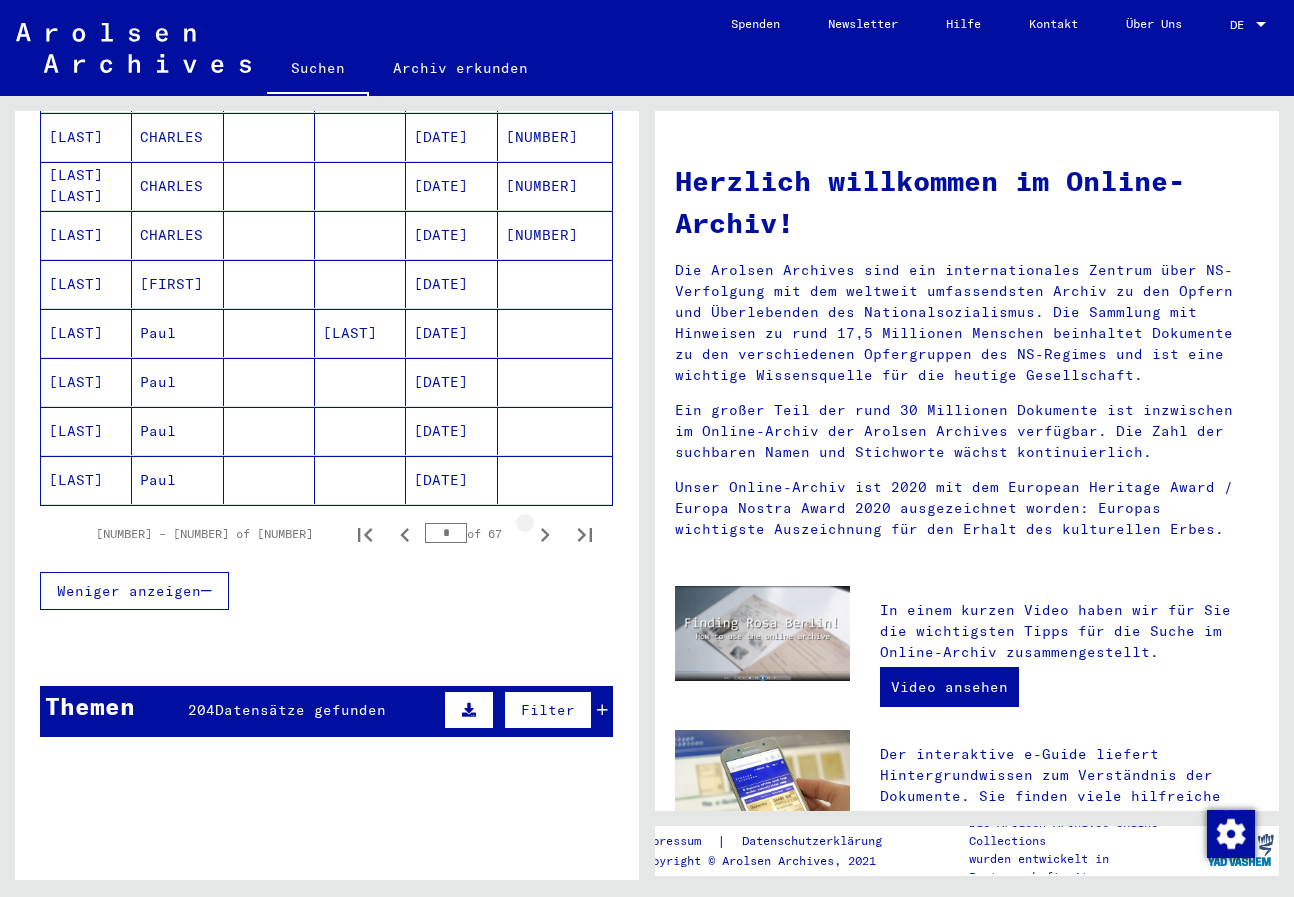 click at bounding box center [545, 535] 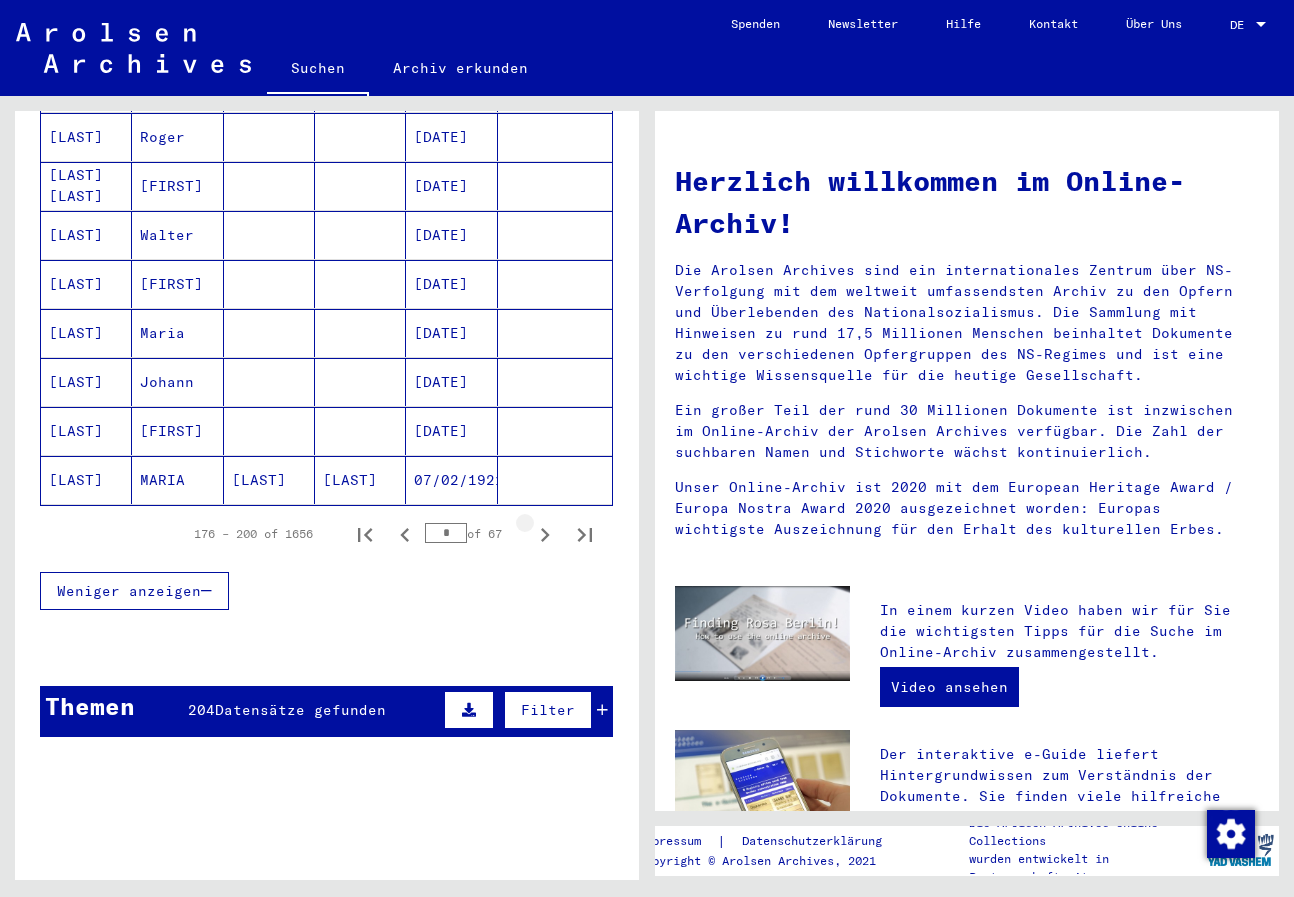 click at bounding box center [545, 535] 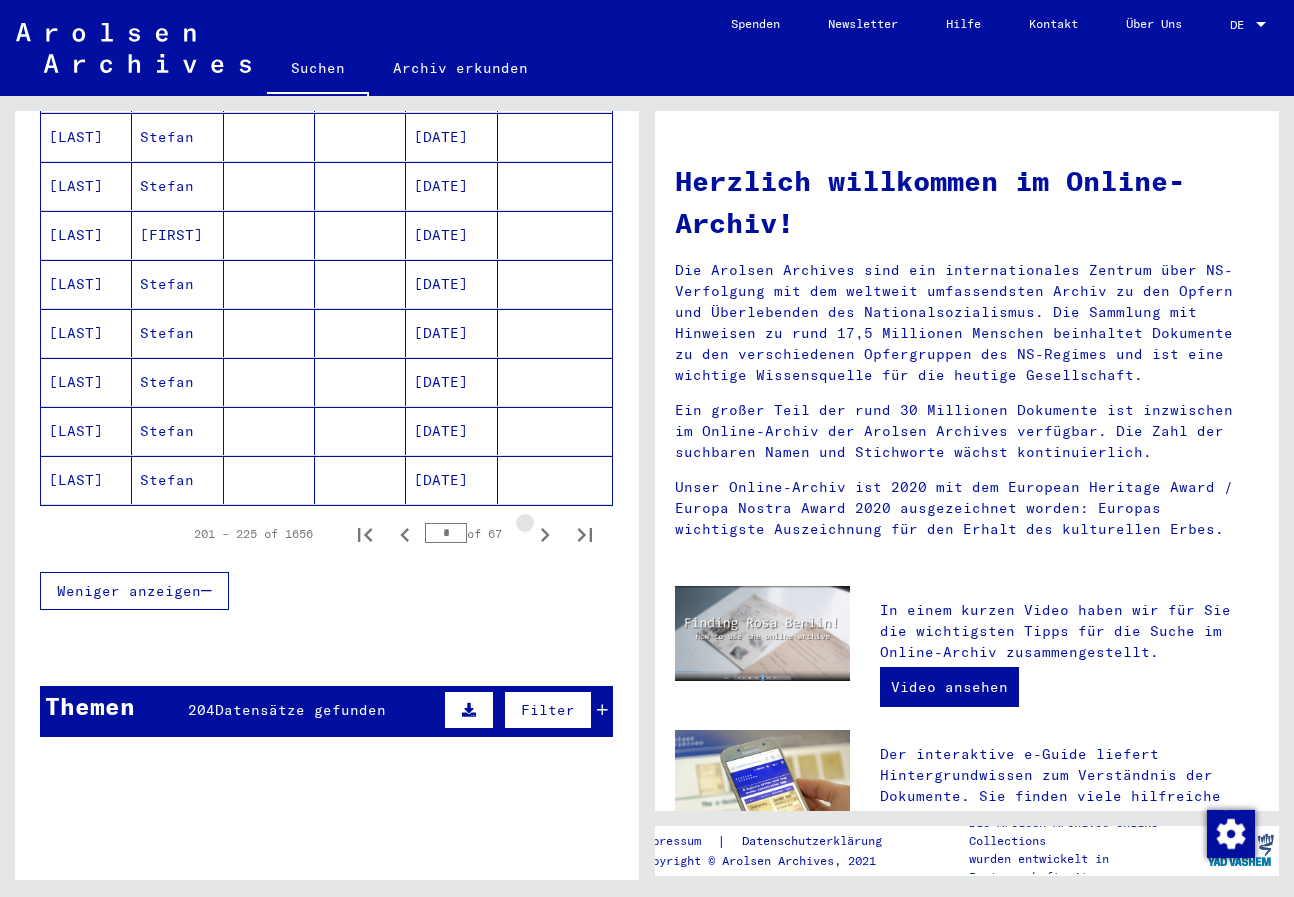 click at bounding box center [545, 535] 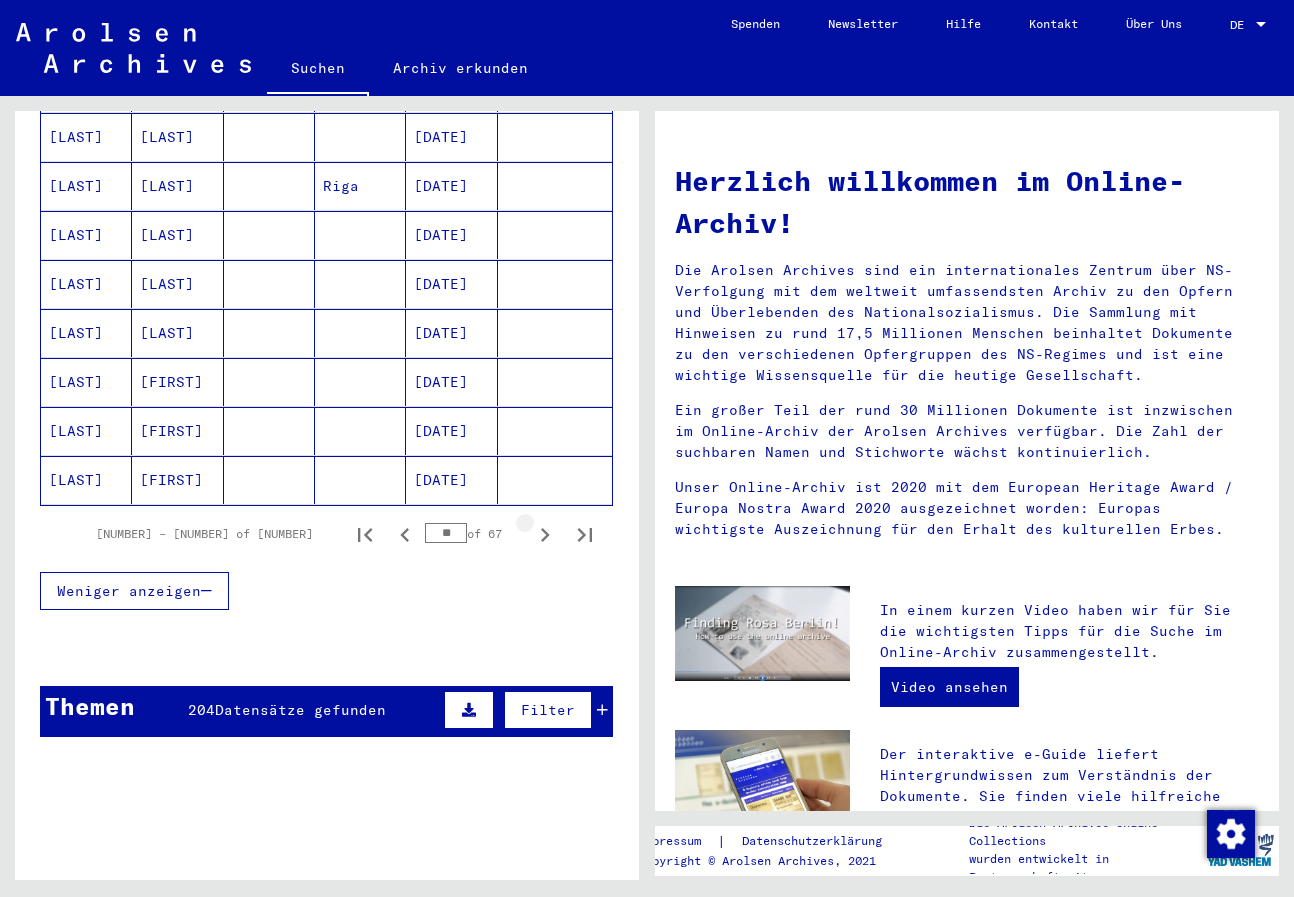 click at bounding box center (545, 535) 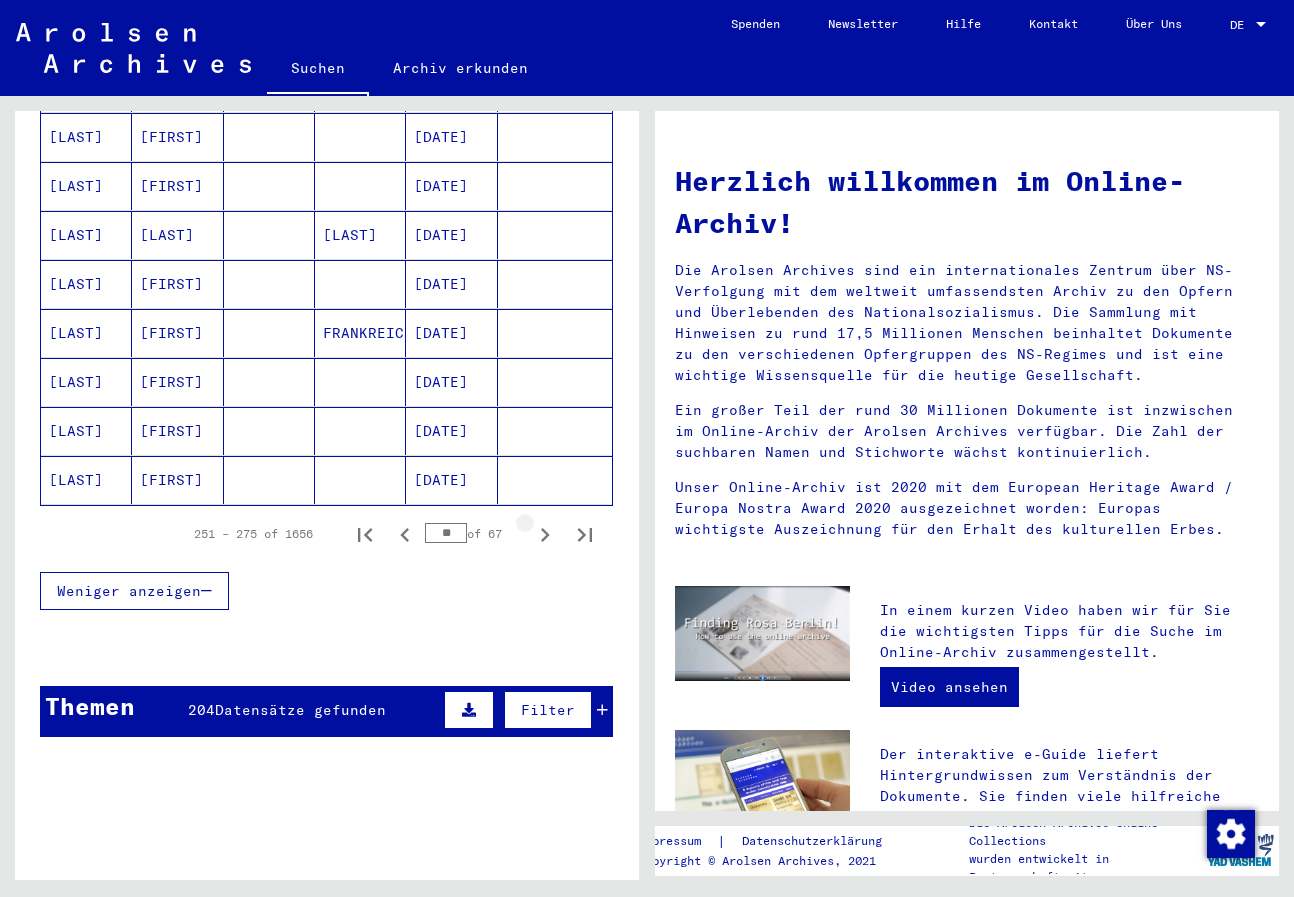 click at bounding box center (545, 535) 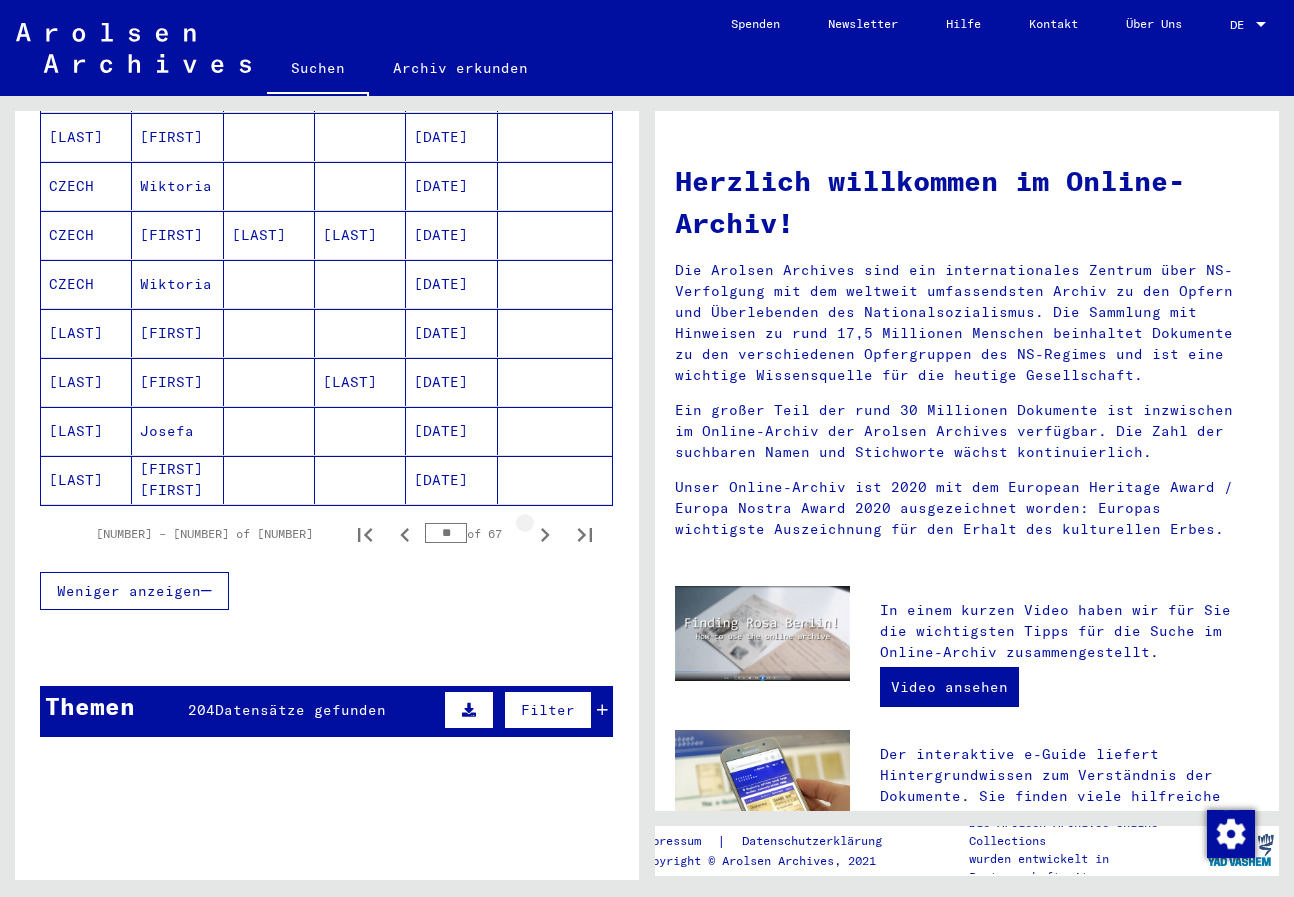 click at bounding box center (545, 535) 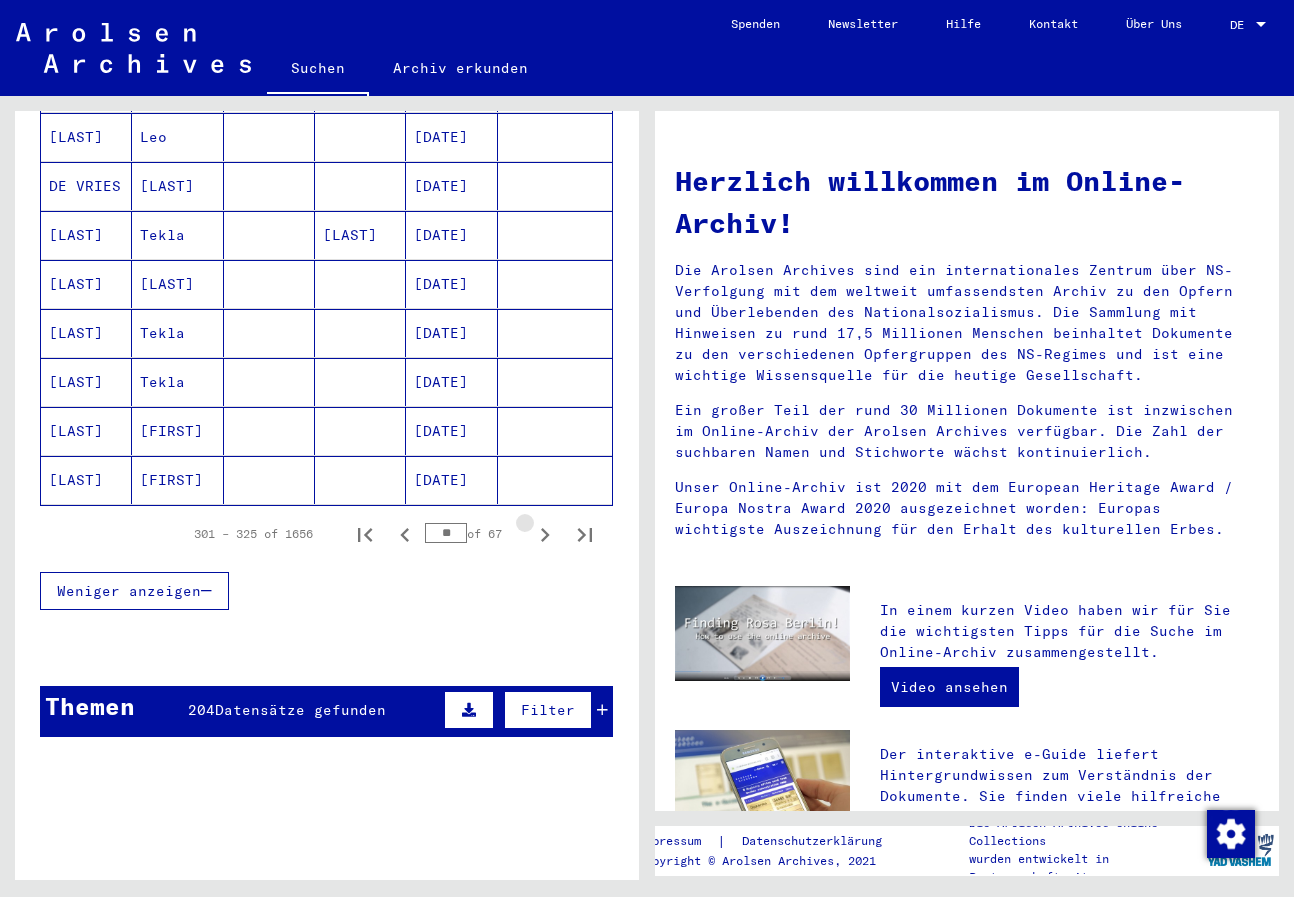 click at bounding box center (545, 535) 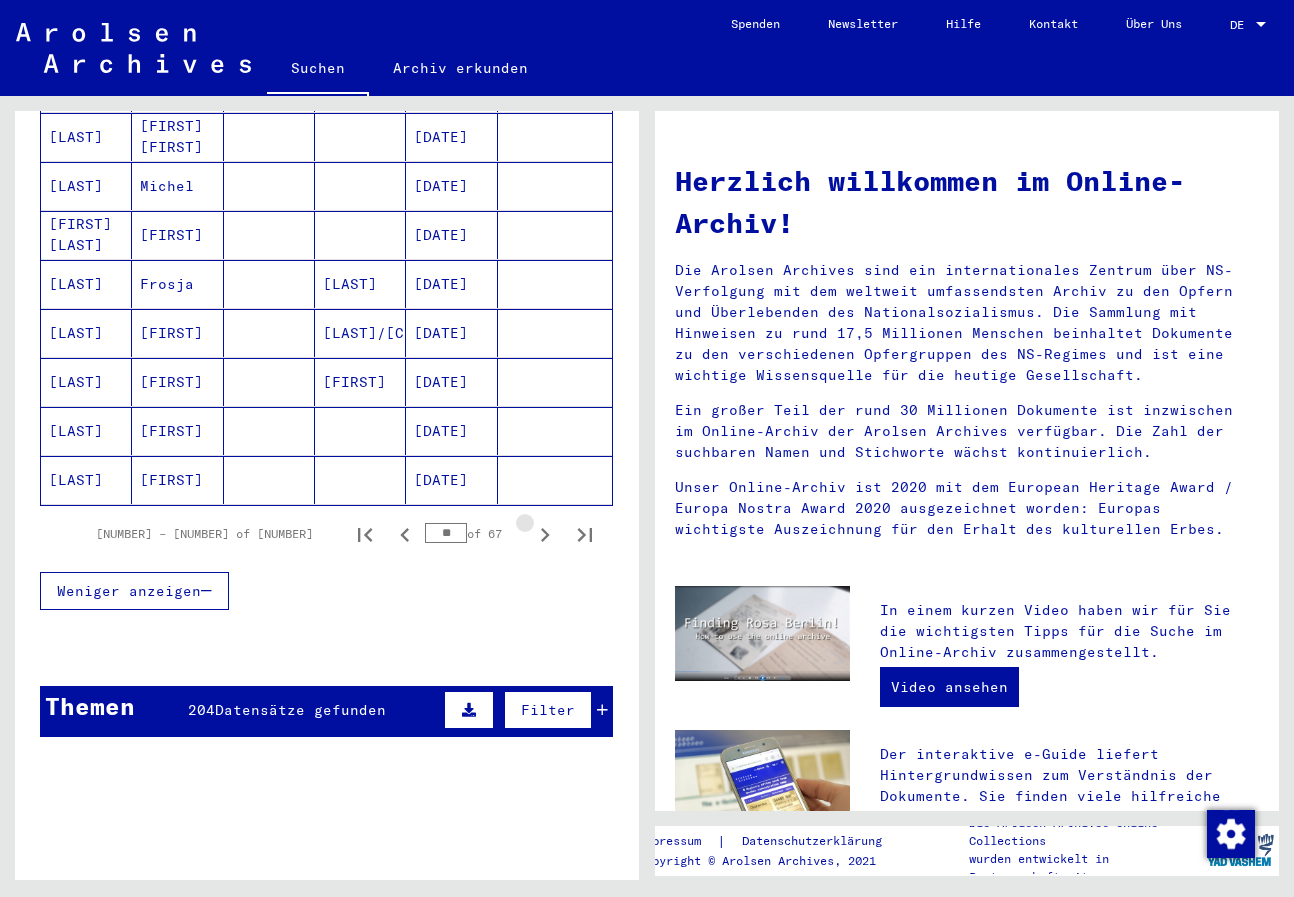 click at bounding box center (545, 535) 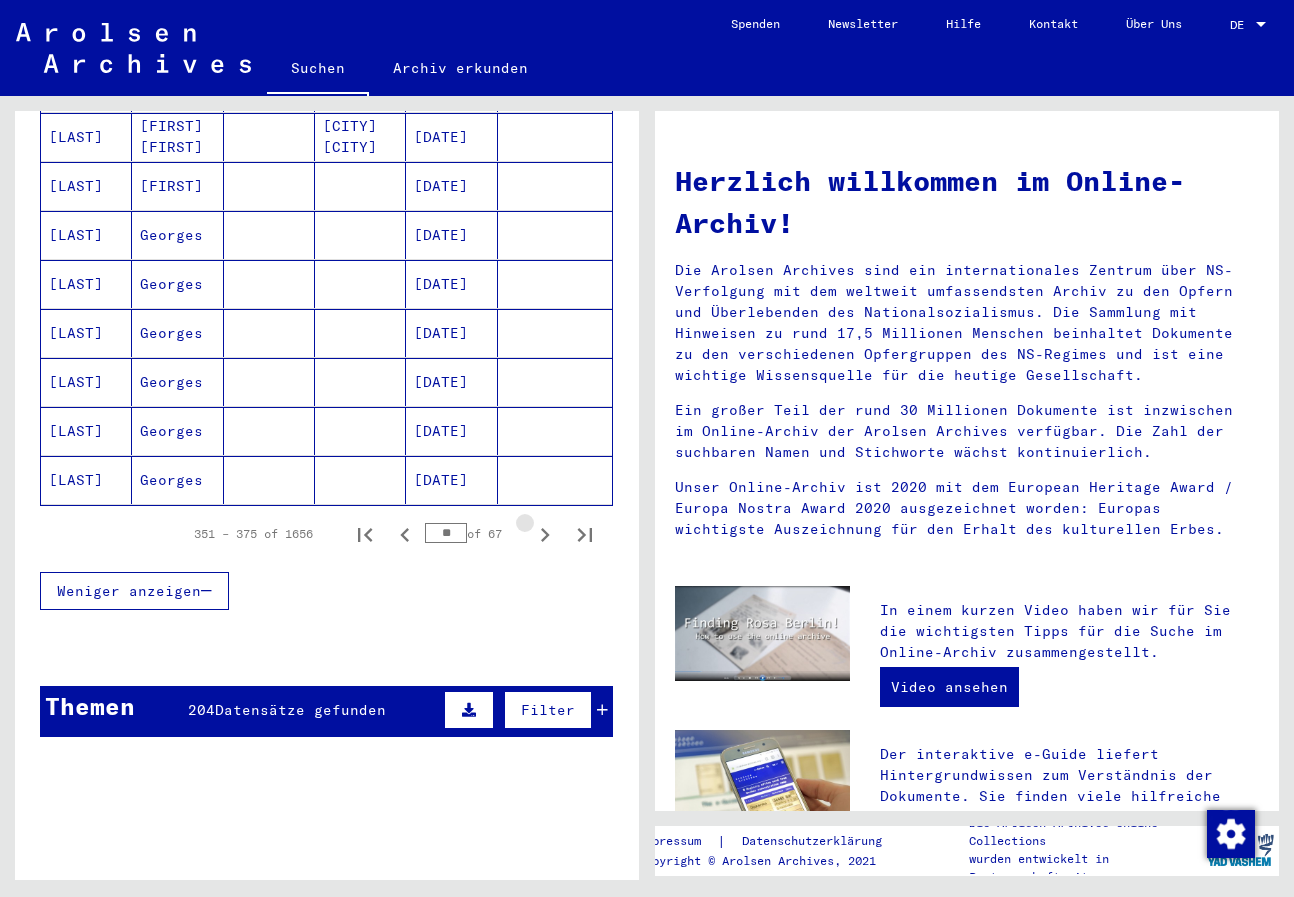 click at bounding box center [545, 535] 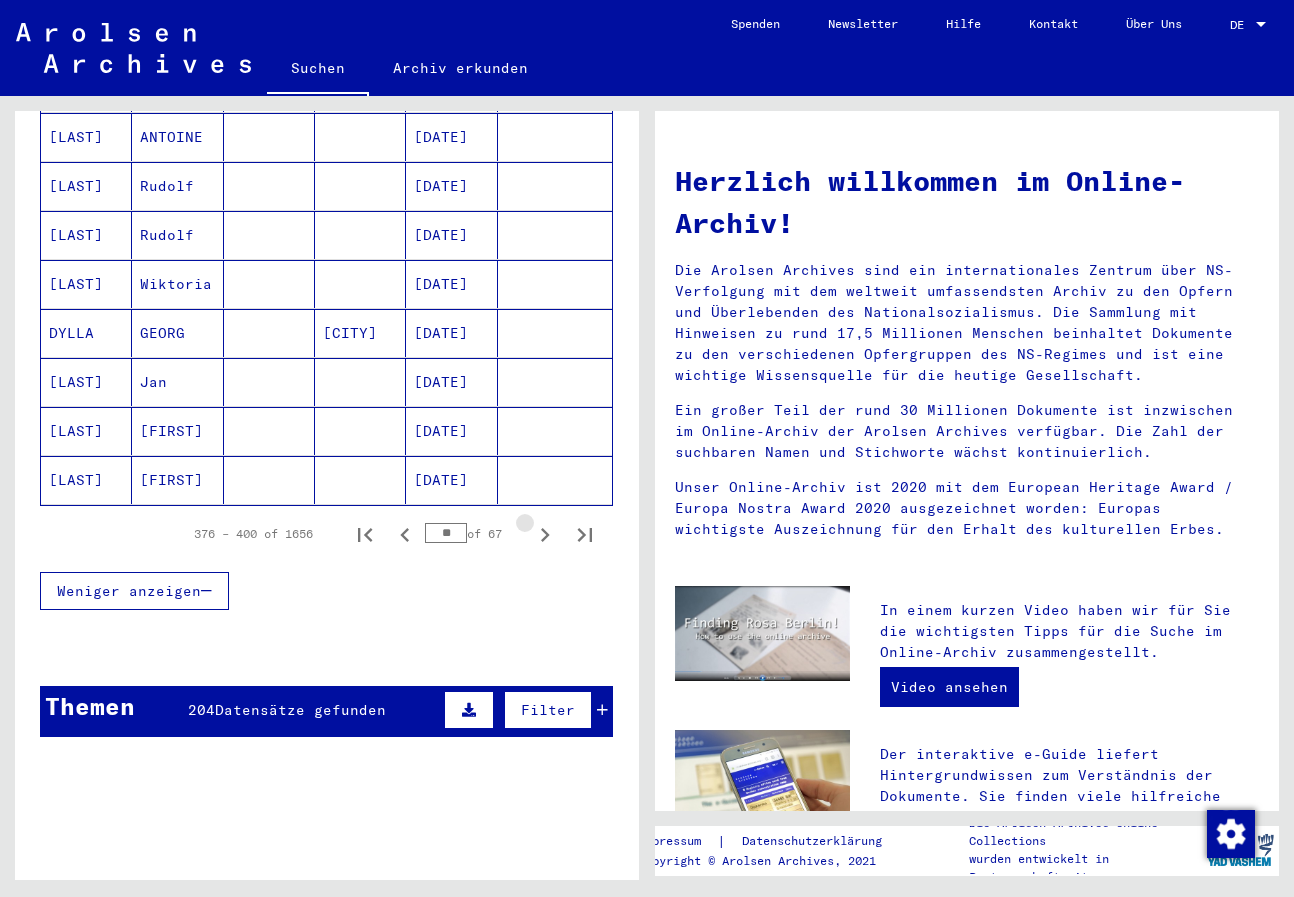 click at bounding box center (545, 535) 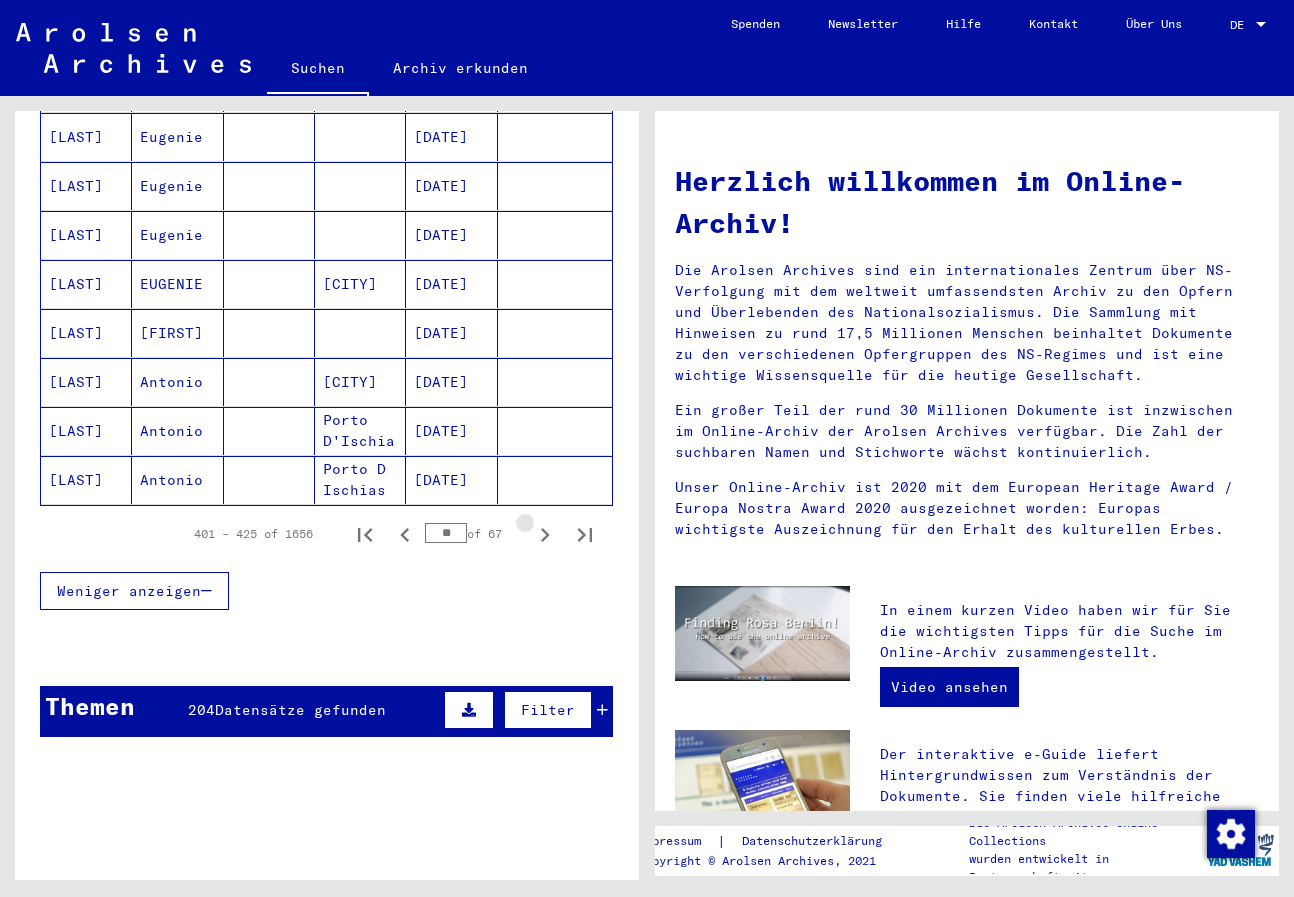 click at bounding box center (545, 535) 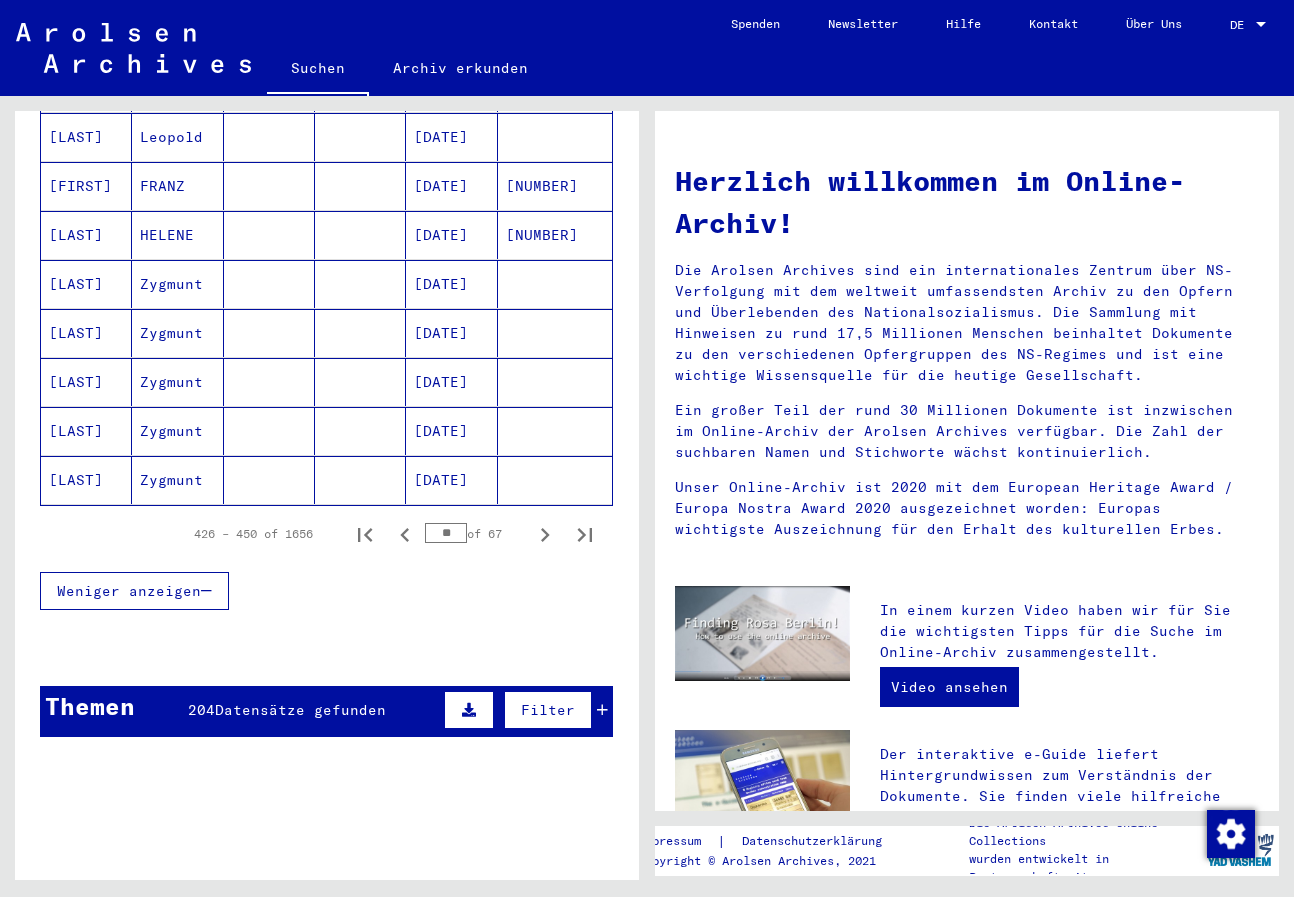 click at bounding box center [545, 535] 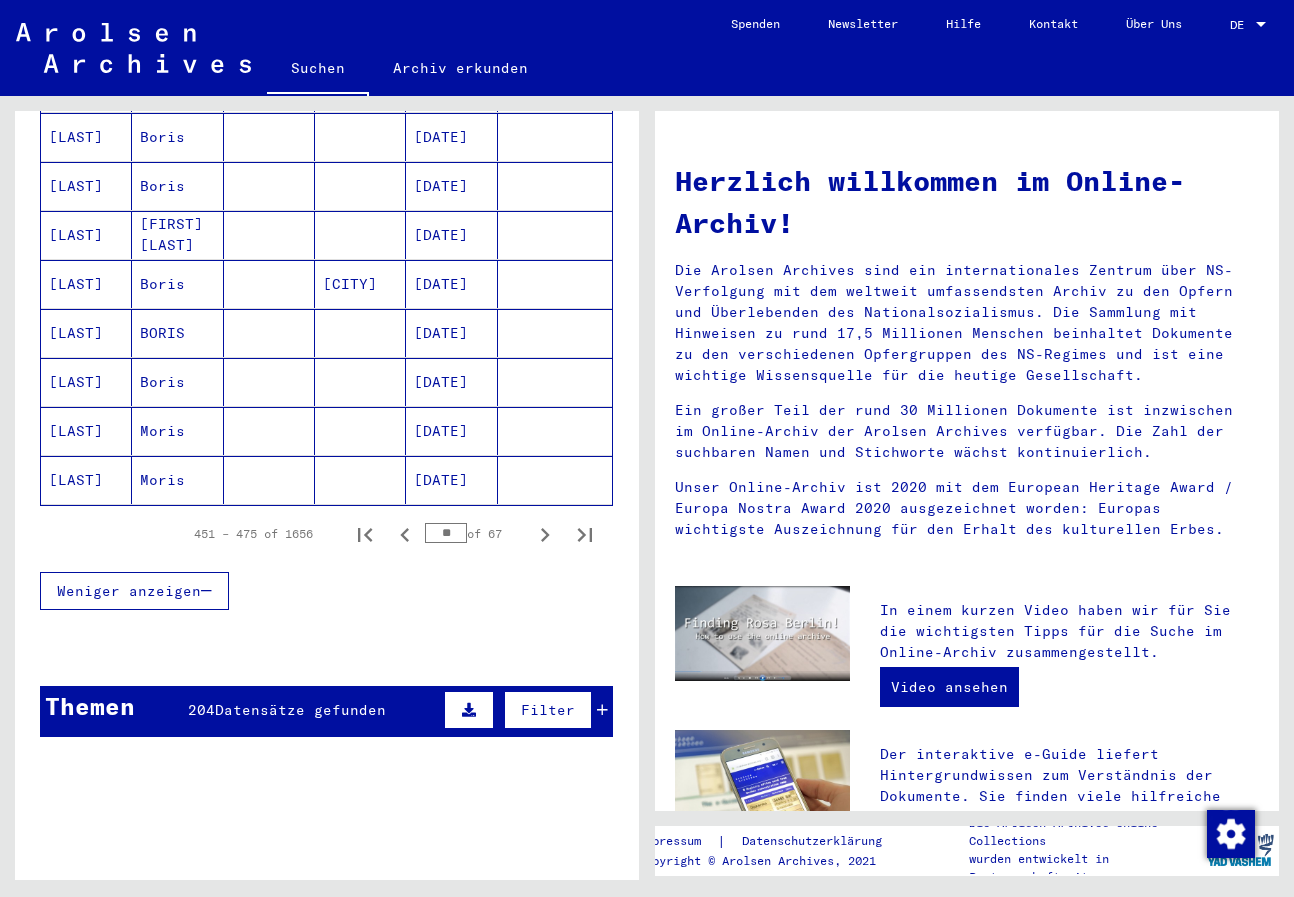 click at bounding box center [545, 535] 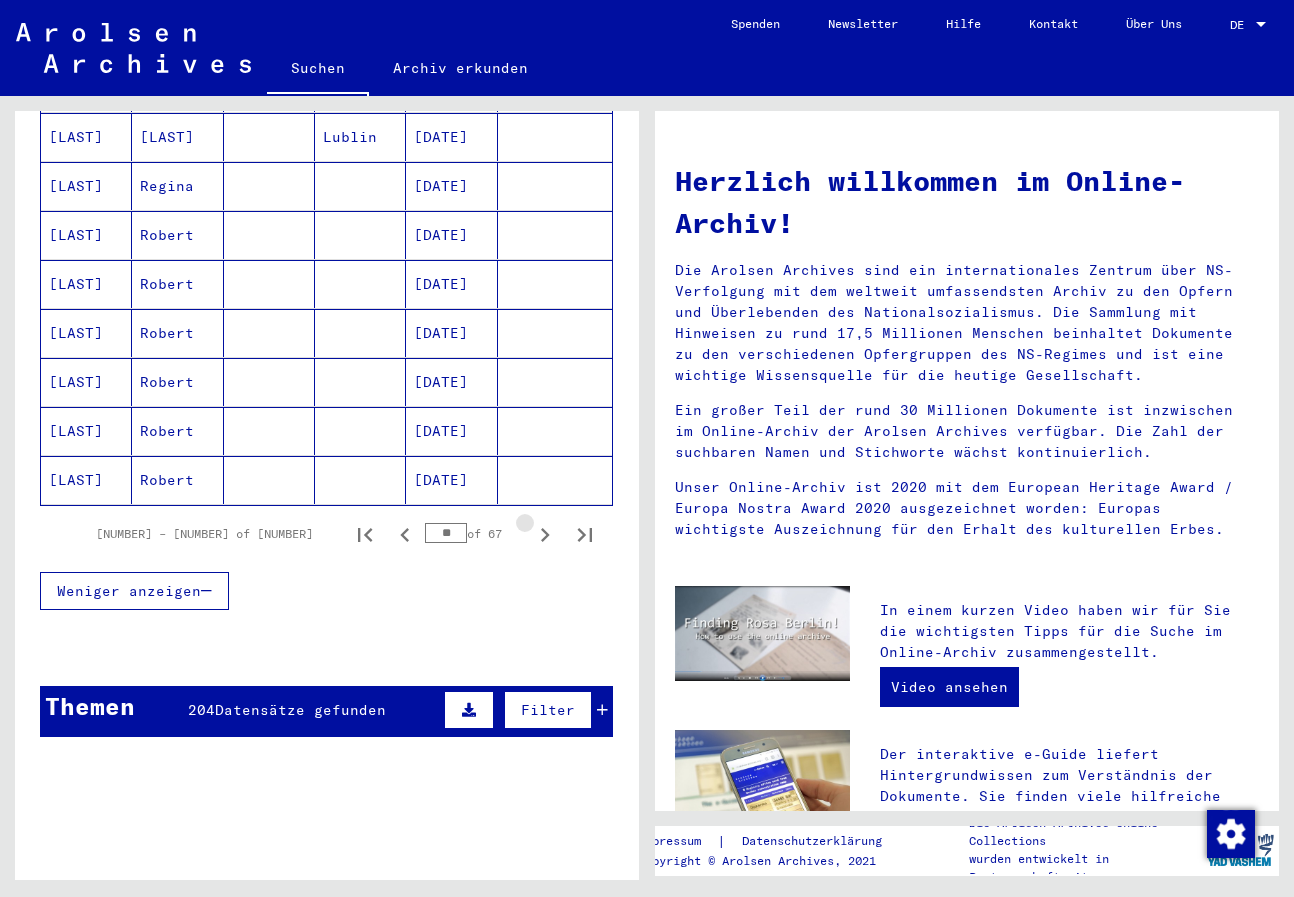 click at bounding box center (545, 535) 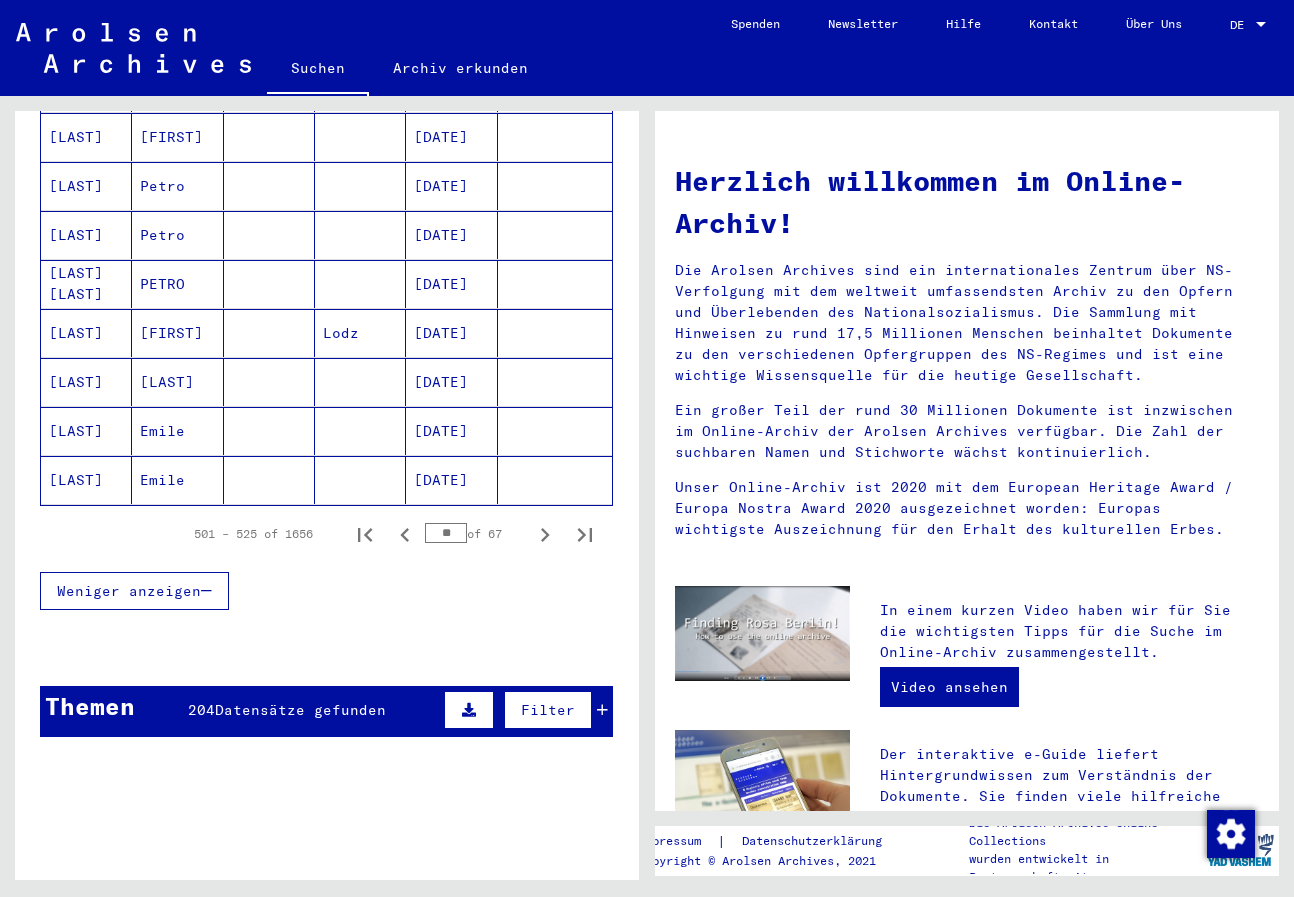 click at bounding box center (545, 535) 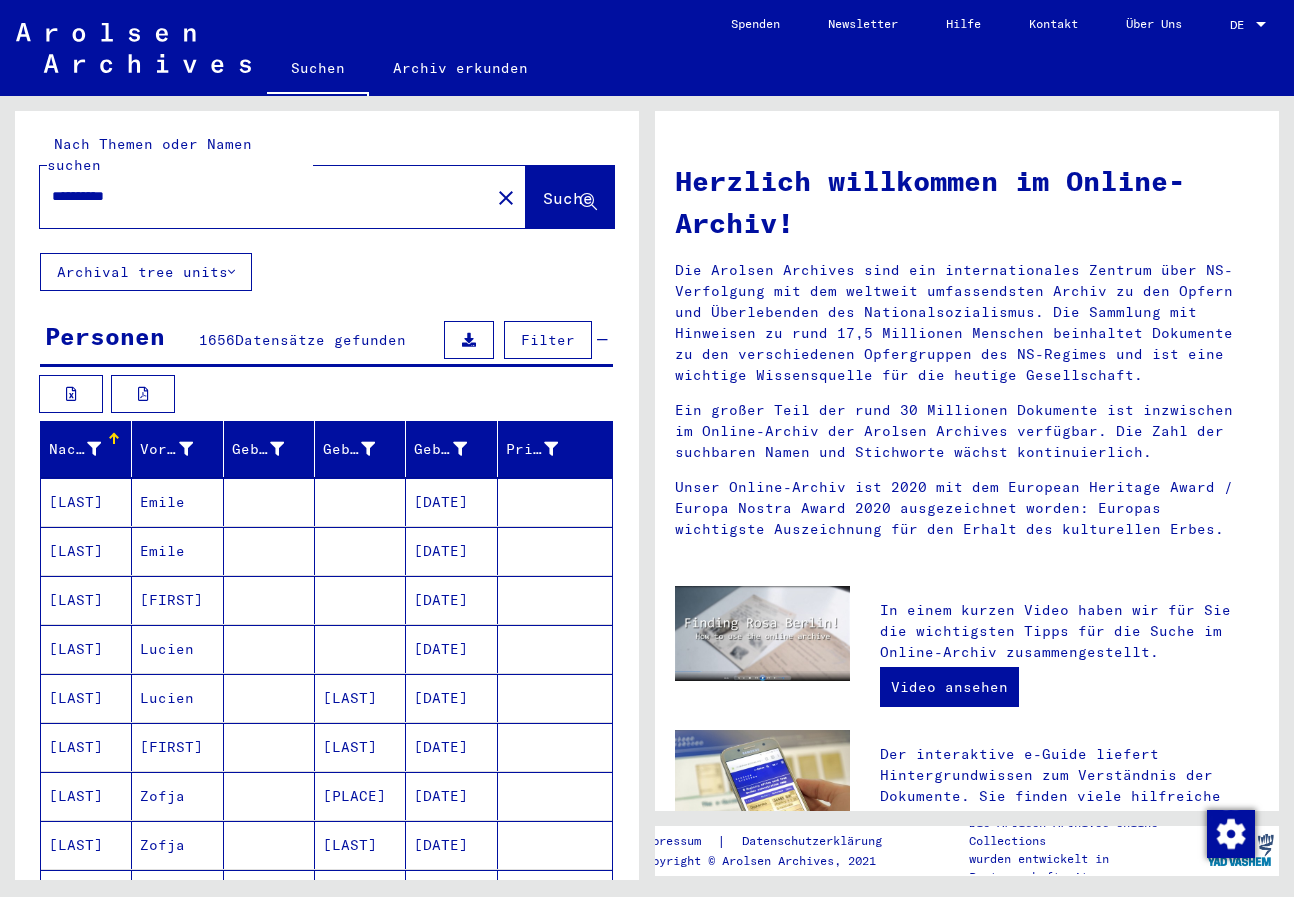 scroll, scrollTop: 0, scrollLeft: 0, axis: both 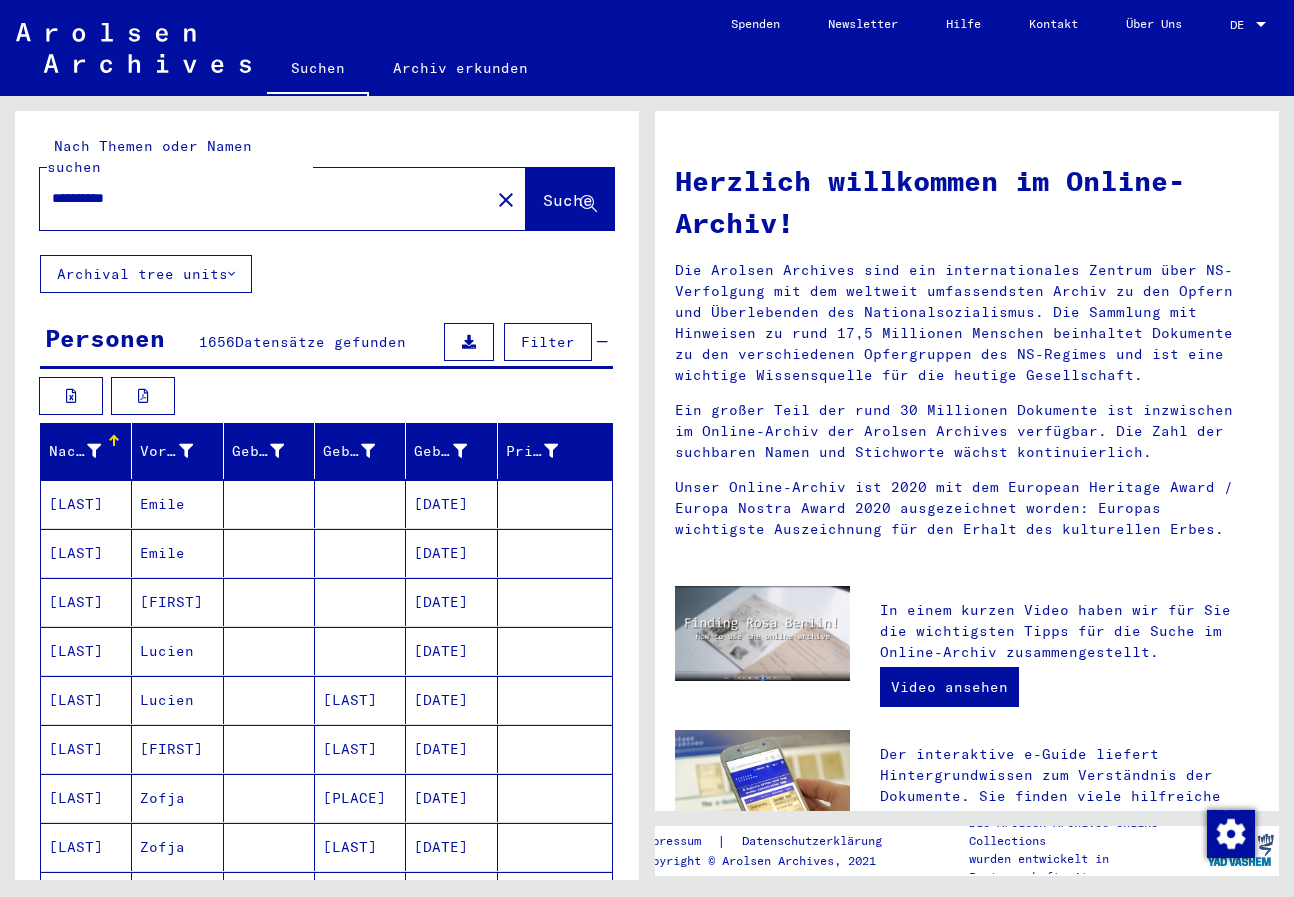 click on "**********" at bounding box center (259, 198) 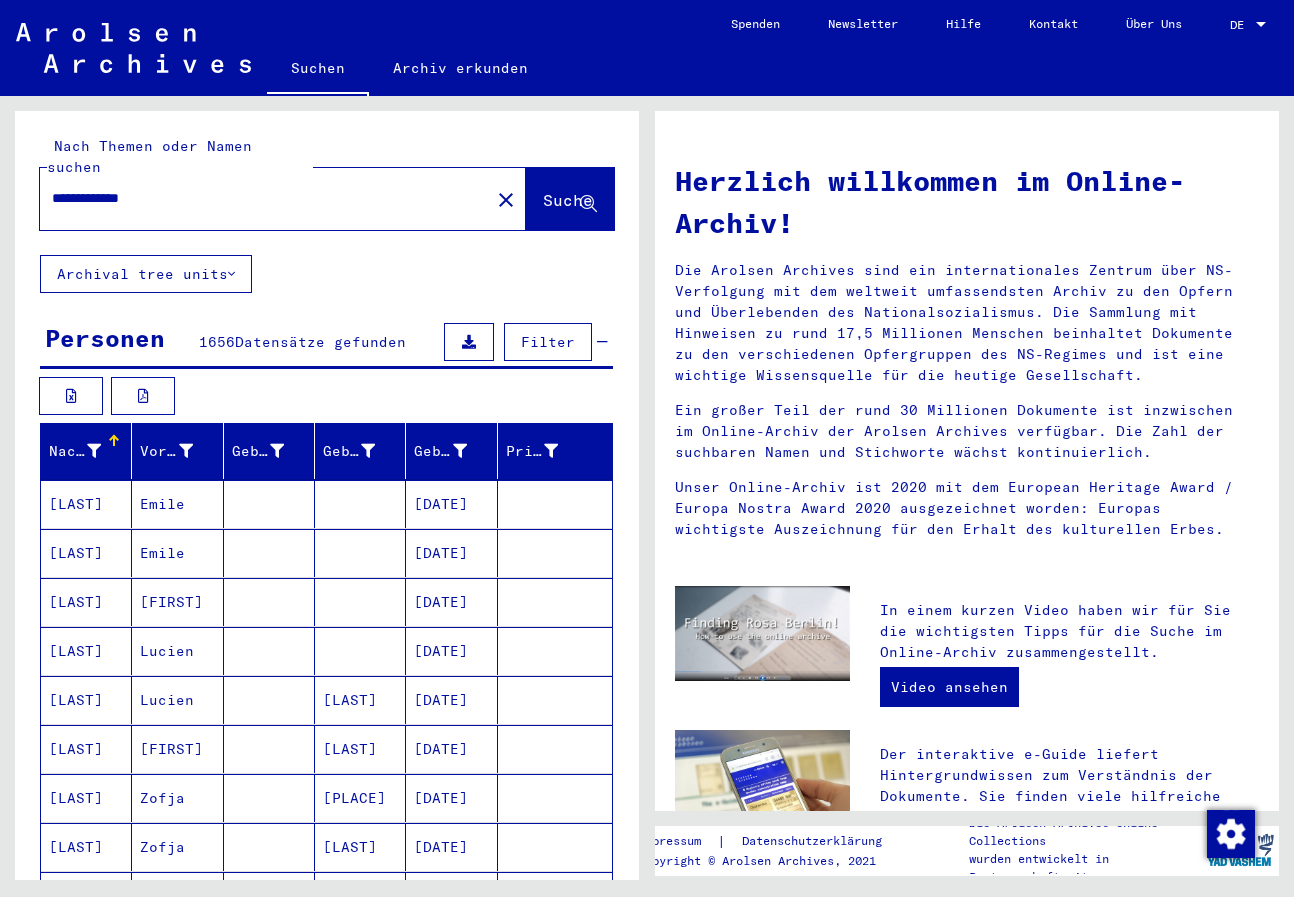 type on "**********" 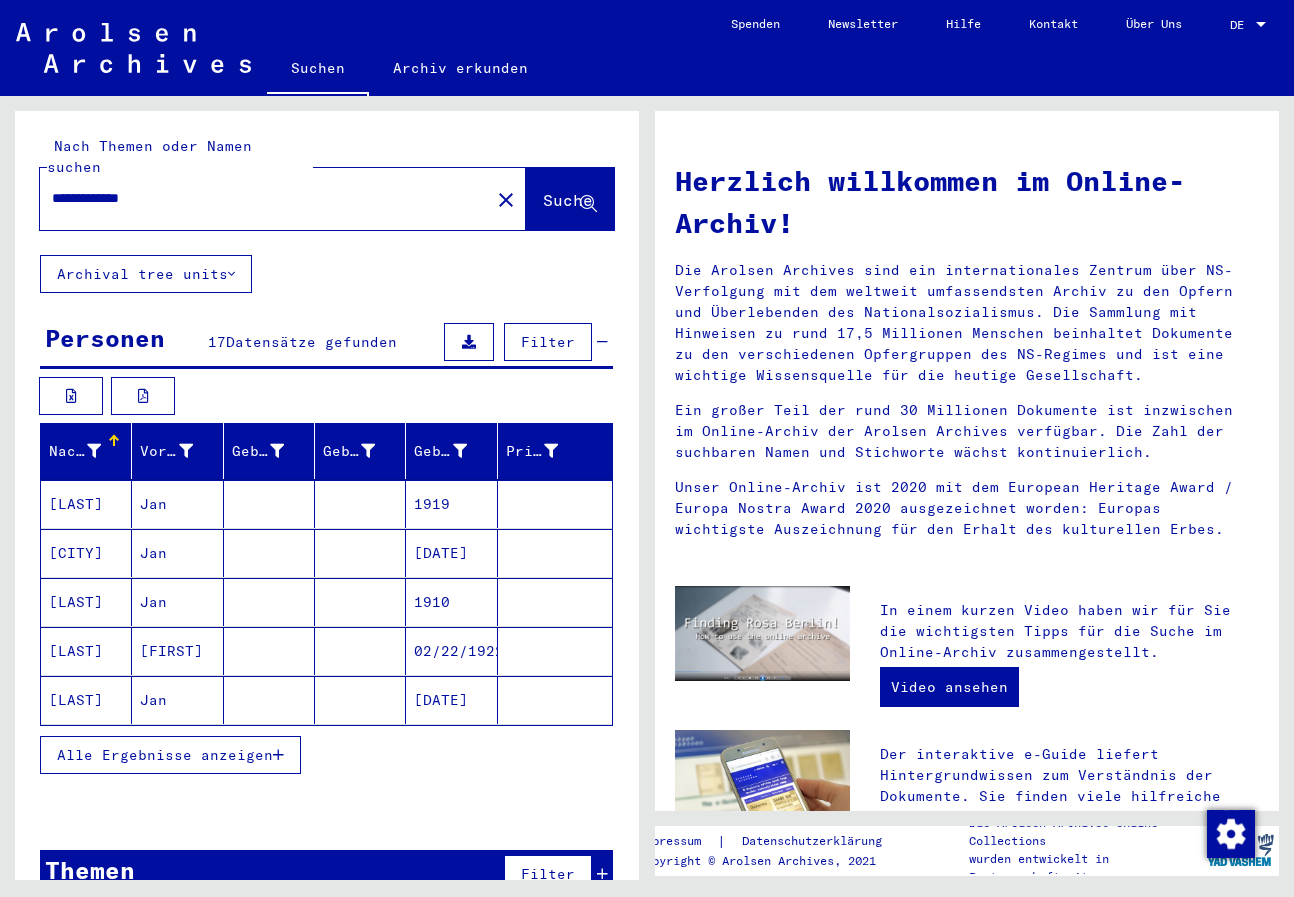click on "Alle Ergebnisse anzeigen" at bounding box center (170, 755) 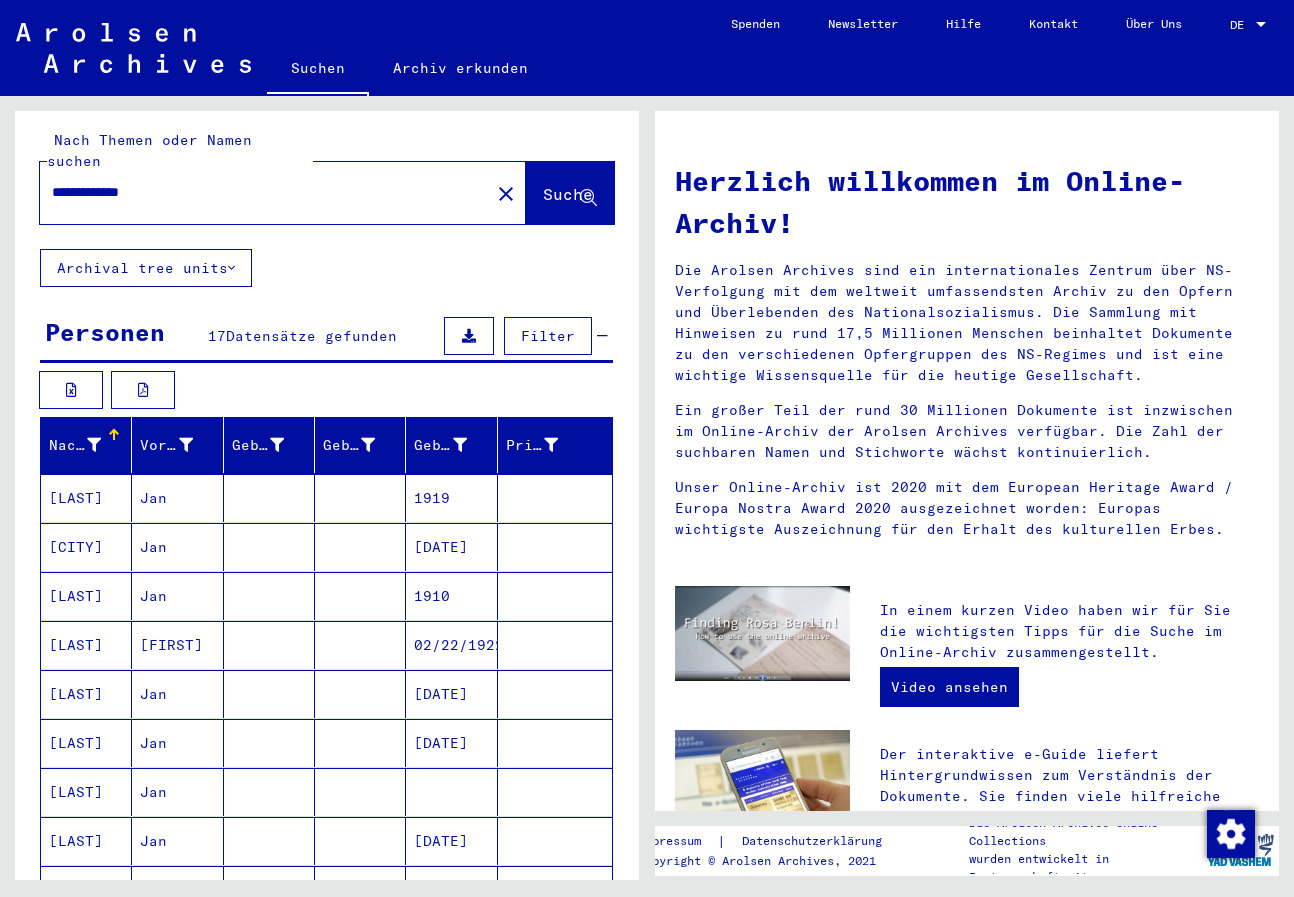 scroll, scrollTop: 0, scrollLeft: 0, axis: both 